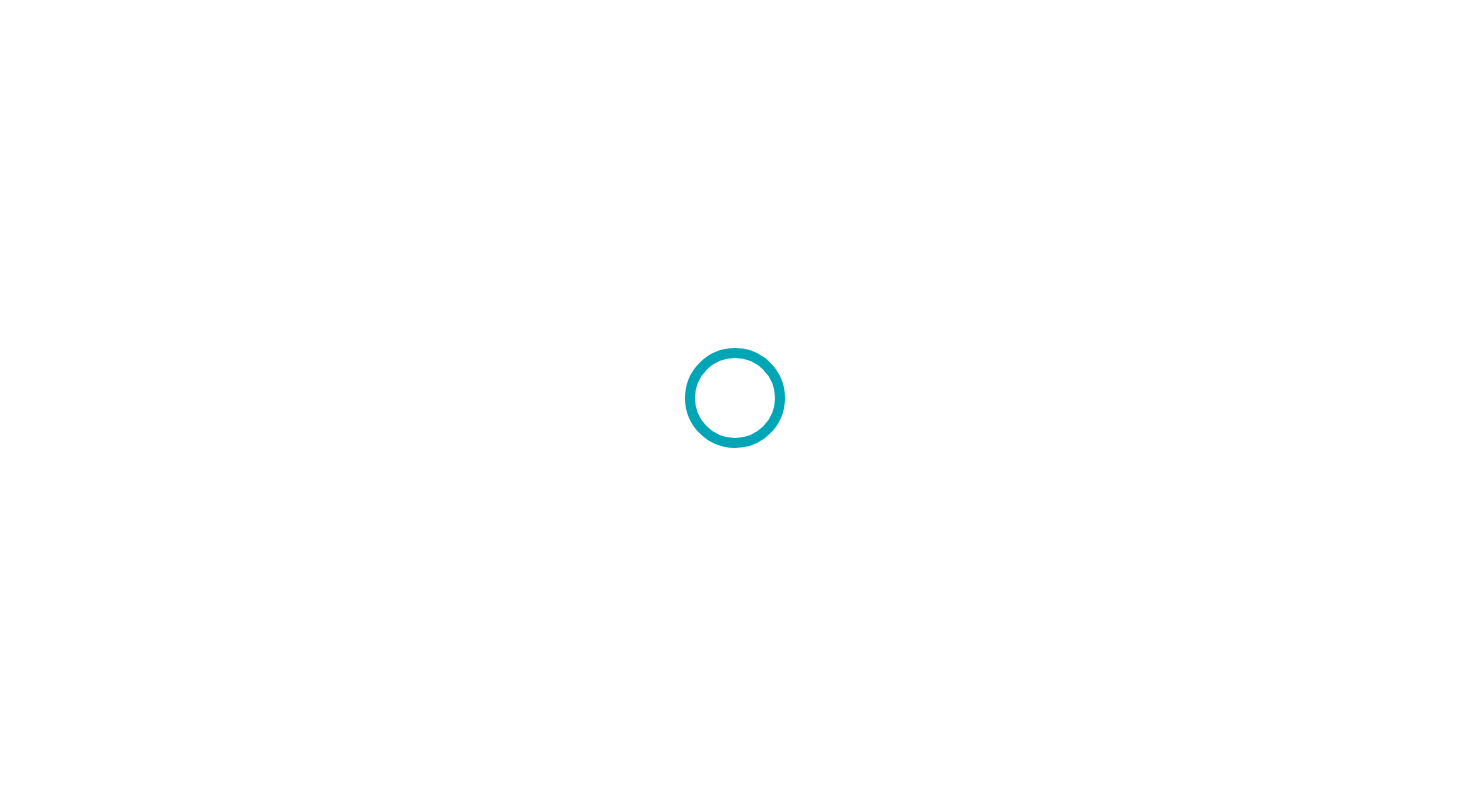 scroll, scrollTop: 0, scrollLeft: 0, axis: both 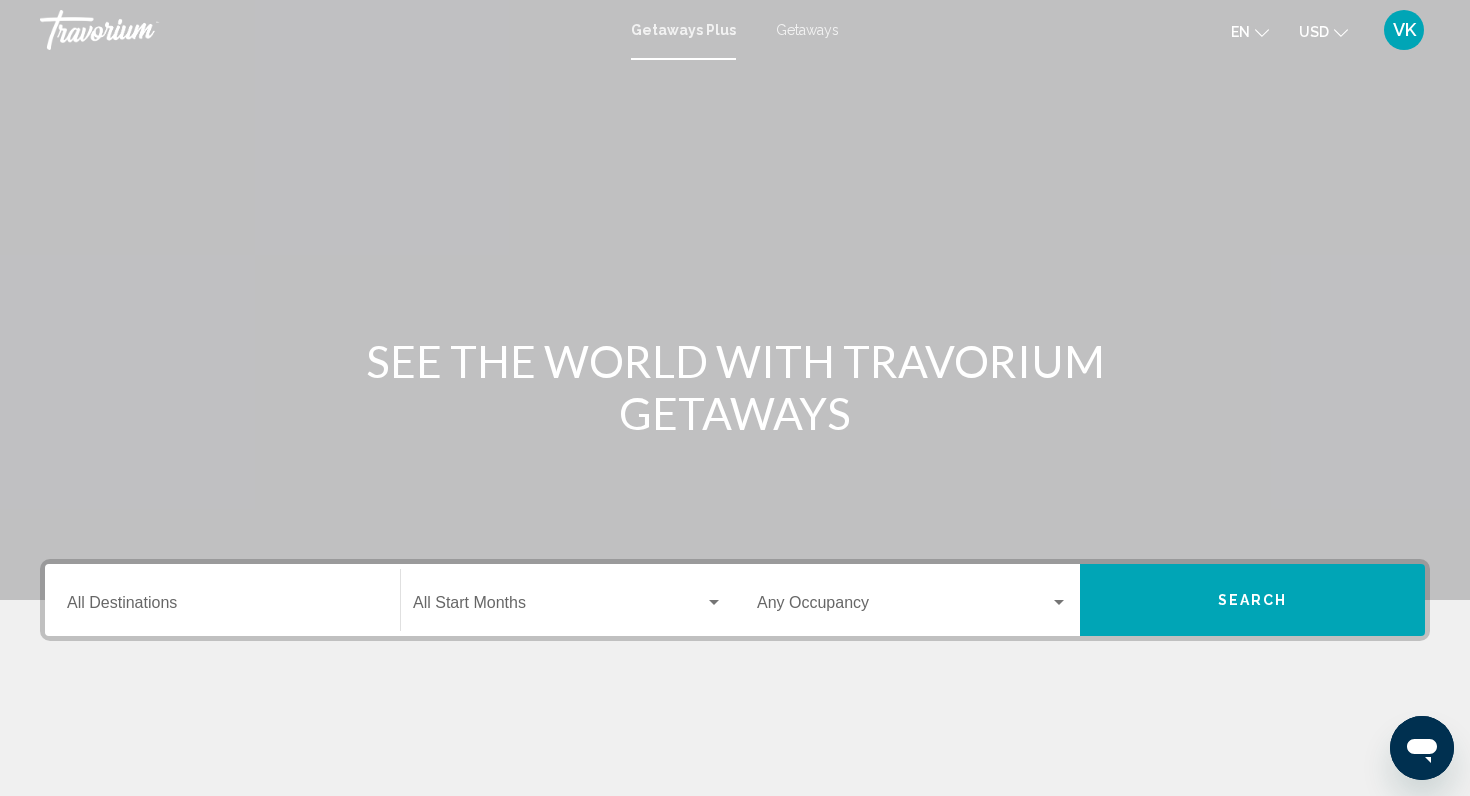 click on "Destination All Destinations" at bounding box center (222, 600) 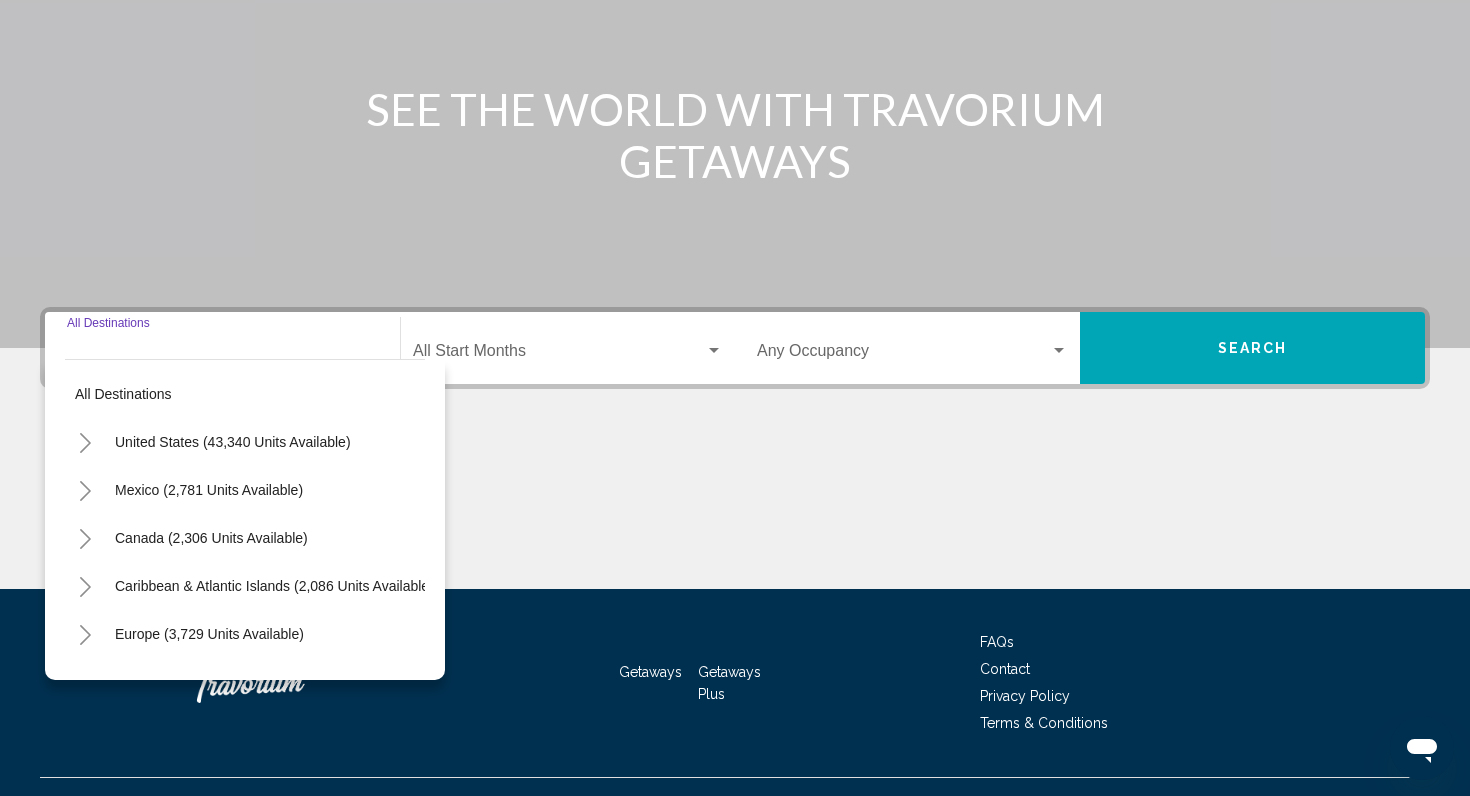 scroll, scrollTop: 290, scrollLeft: 0, axis: vertical 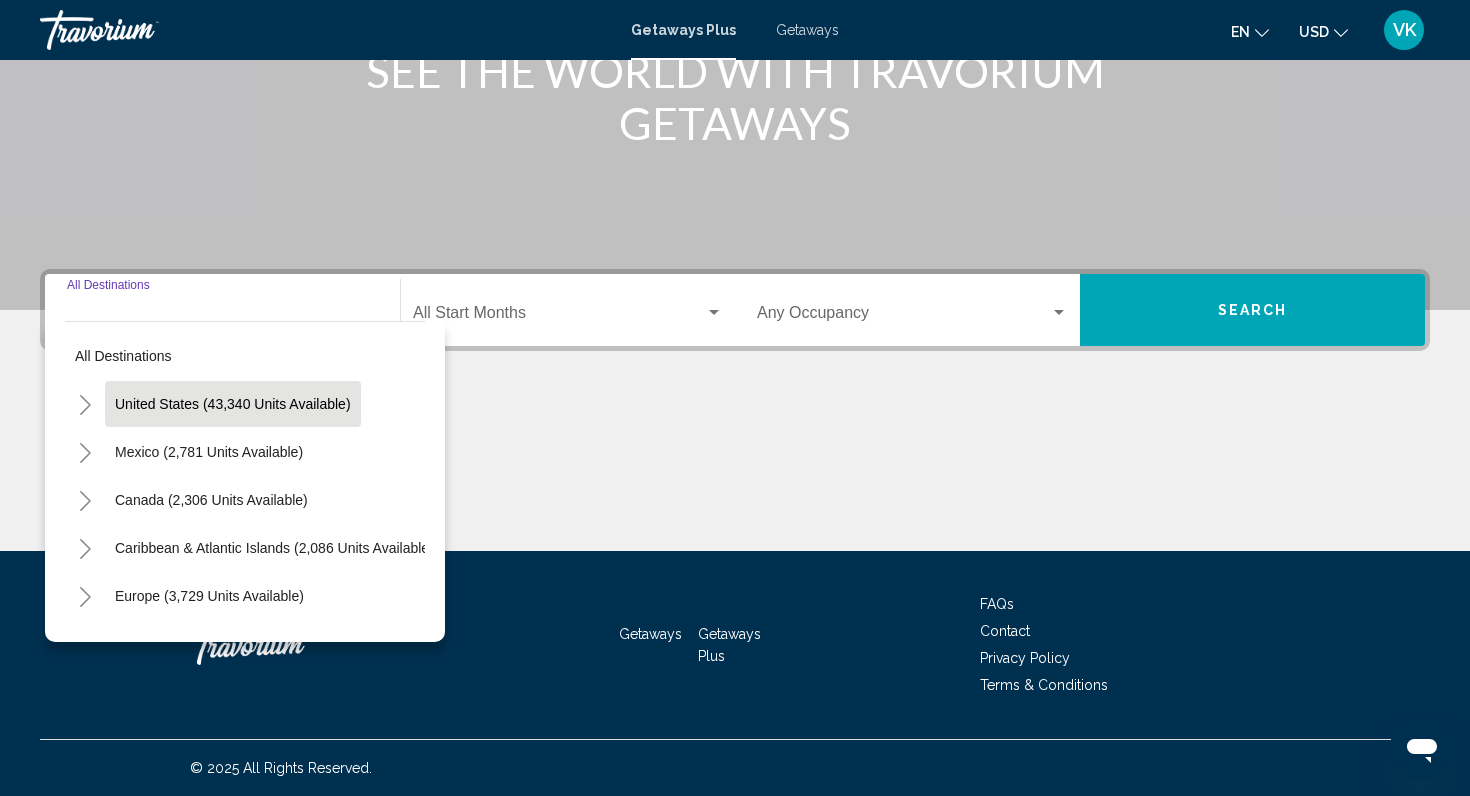 click on "United States (43,340 units available)" at bounding box center (209, 452) 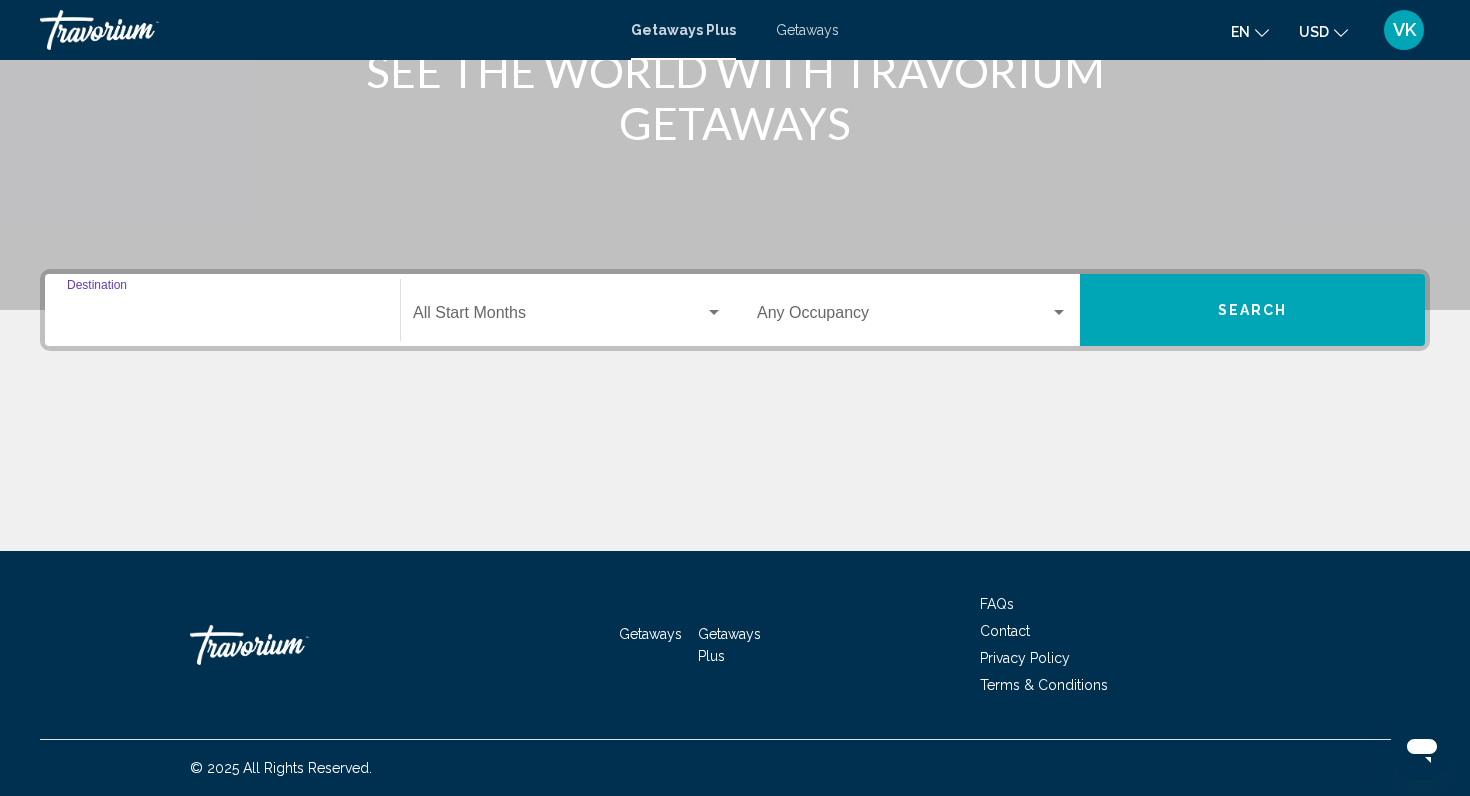 type on "**********" 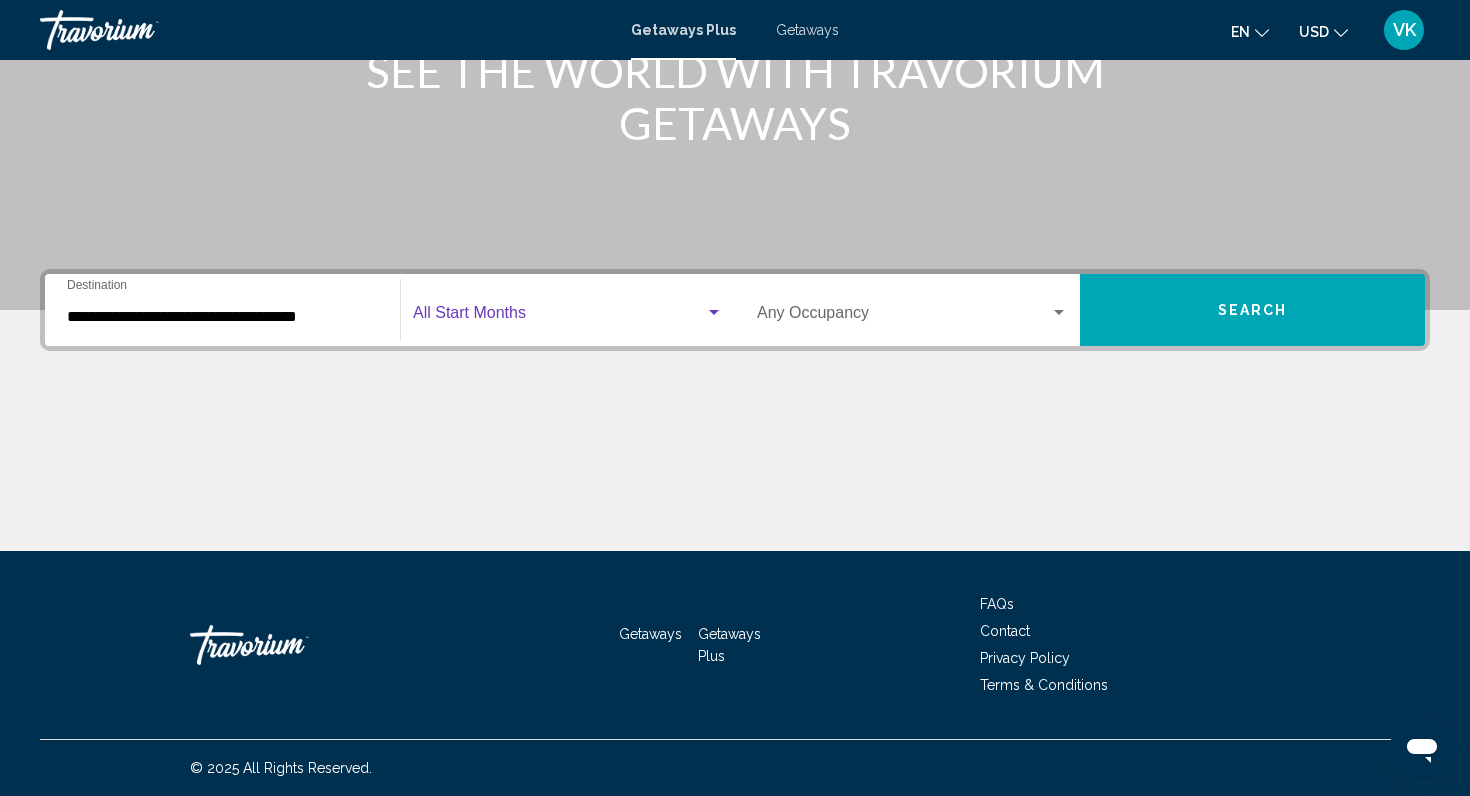 click at bounding box center (559, 317) 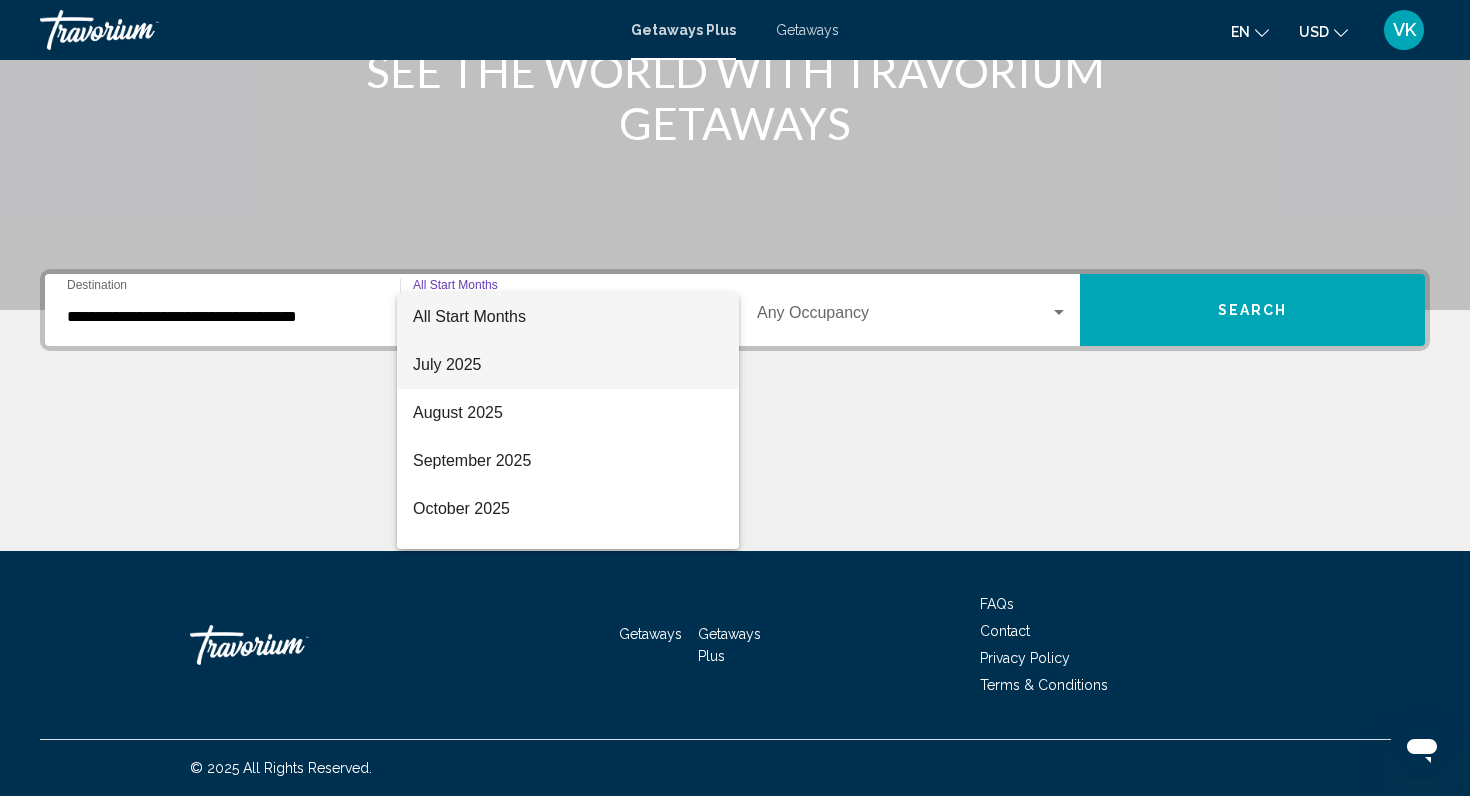 click on "July 2025" at bounding box center (568, 365) 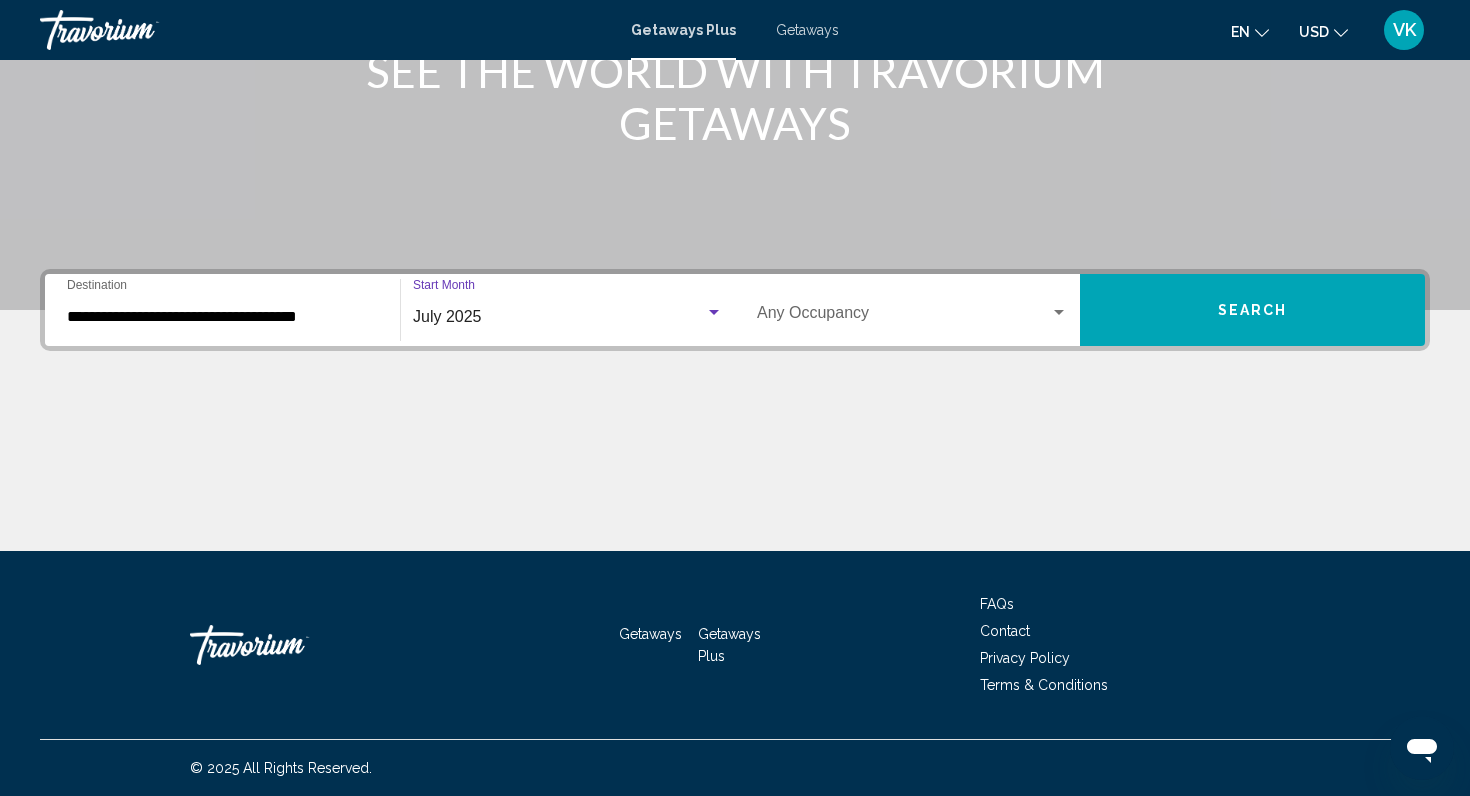 click on "Occupancy Any Occupancy" at bounding box center (912, 310) 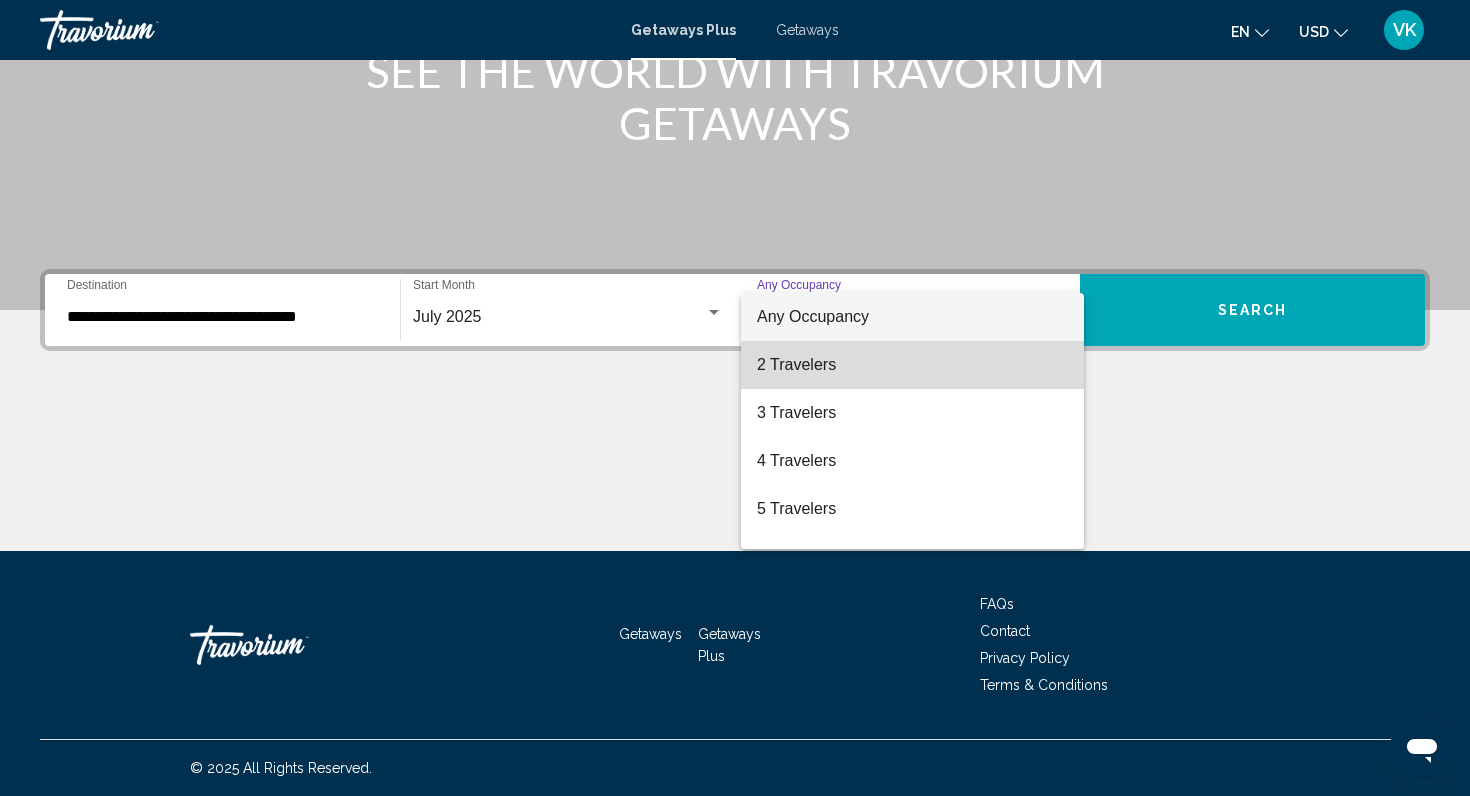 click on "2 Travelers" at bounding box center (912, 365) 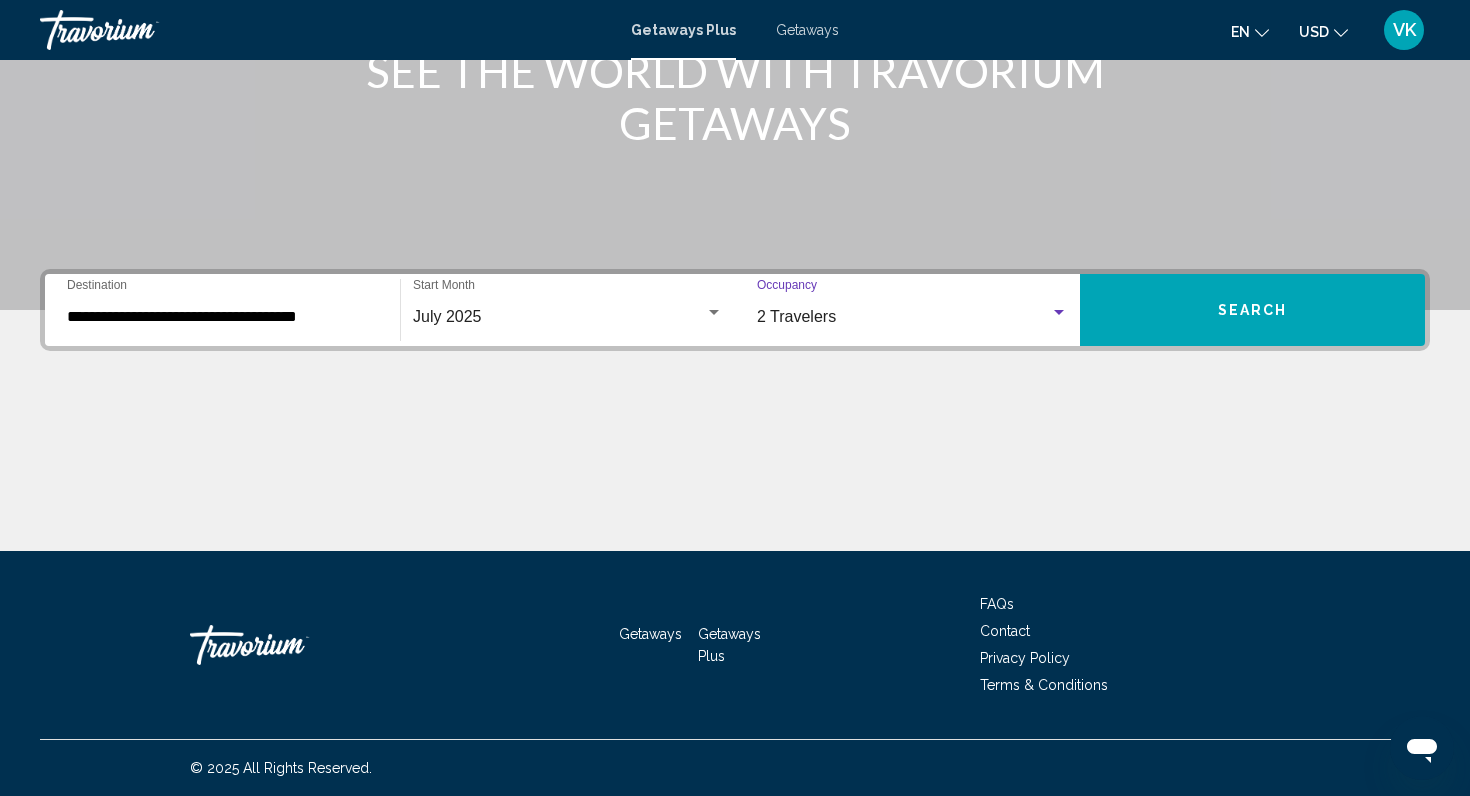 click on "Search" at bounding box center [1252, 310] 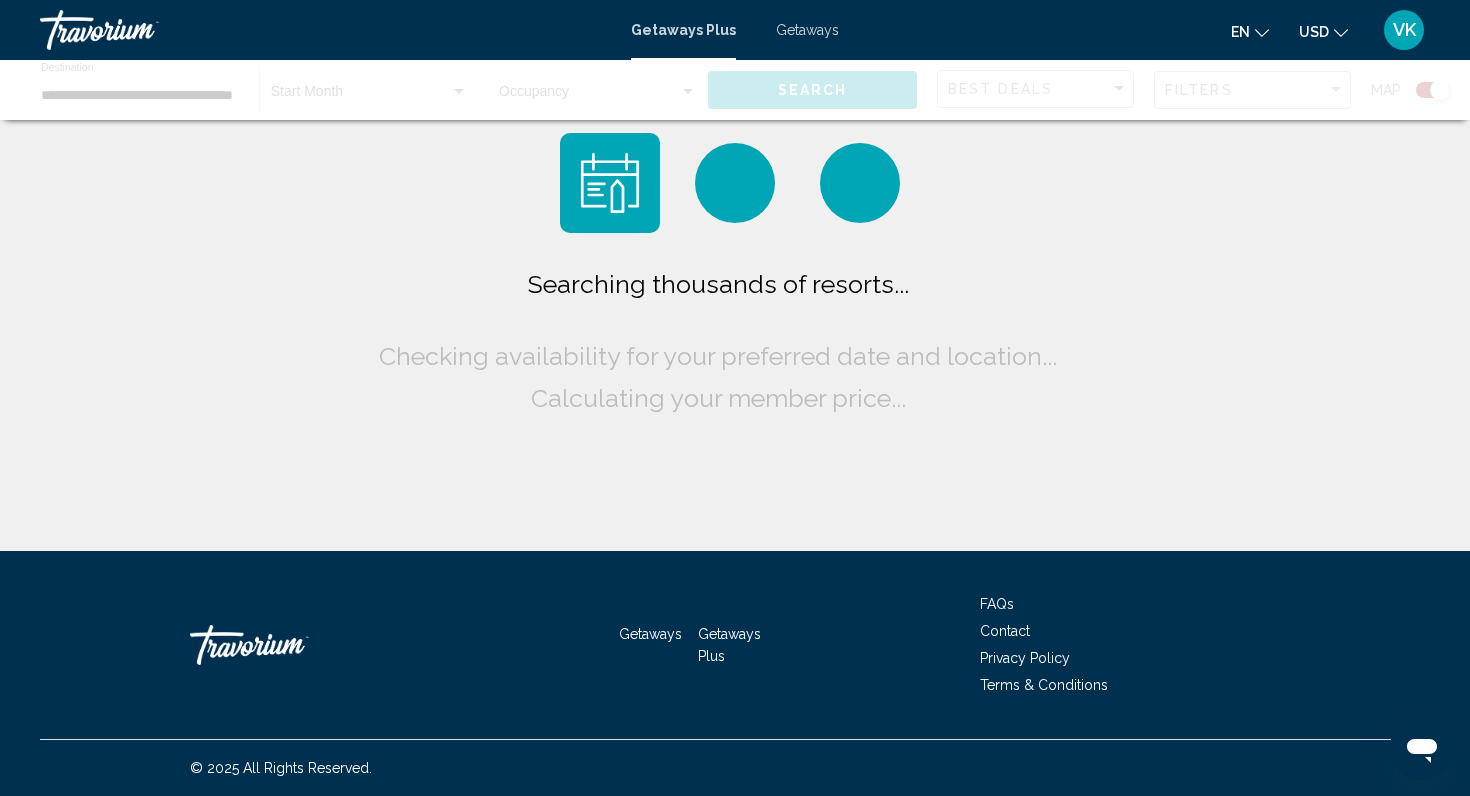 scroll, scrollTop: 0, scrollLeft: 0, axis: both 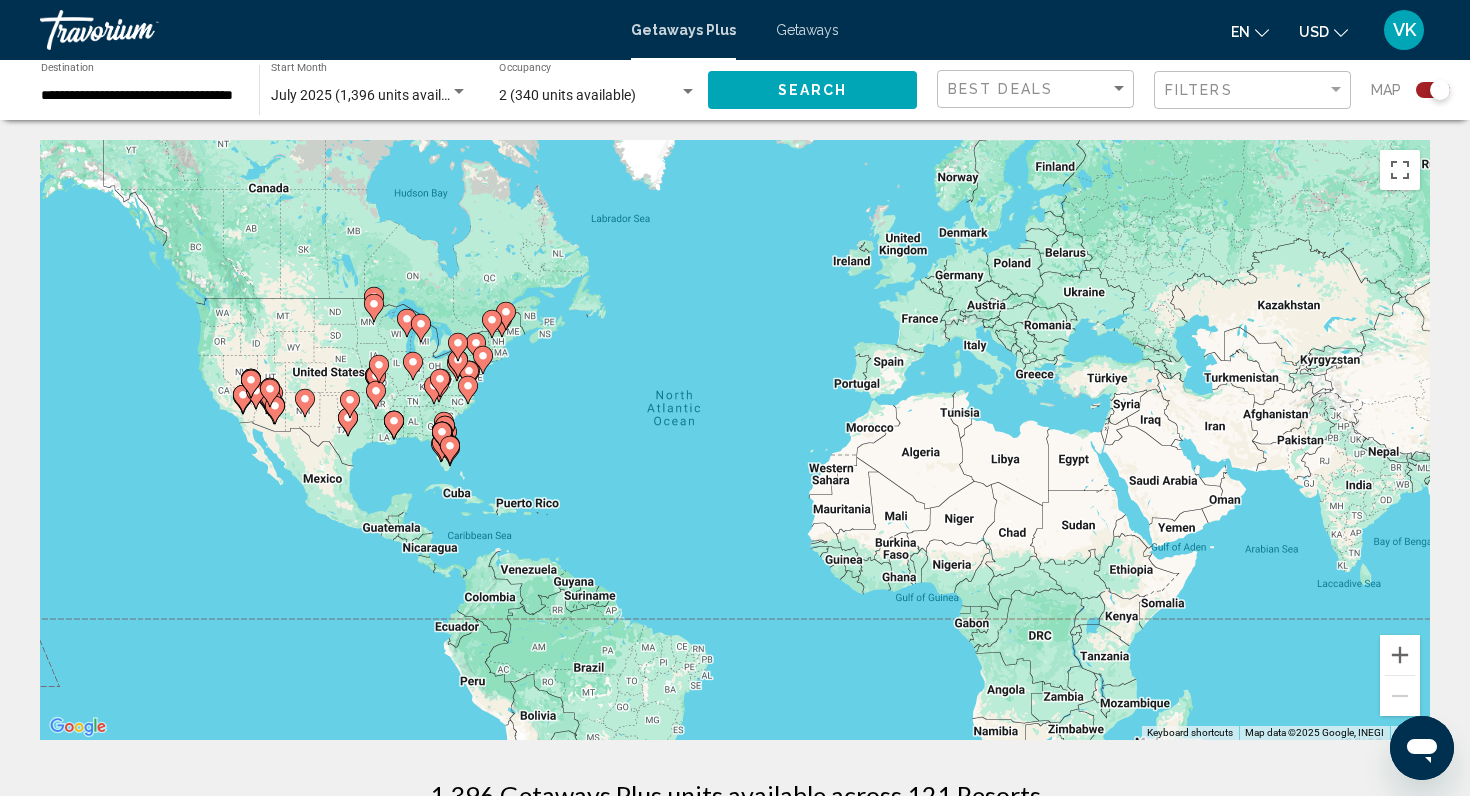 click on "To activate drag with keyboard, press Alt + Enter. Once in keyboard drag state, use the arrow keys to move the marker. To complete the drag, press the Enter key. To cancel, press Escape." at bounding box center (735, 440) 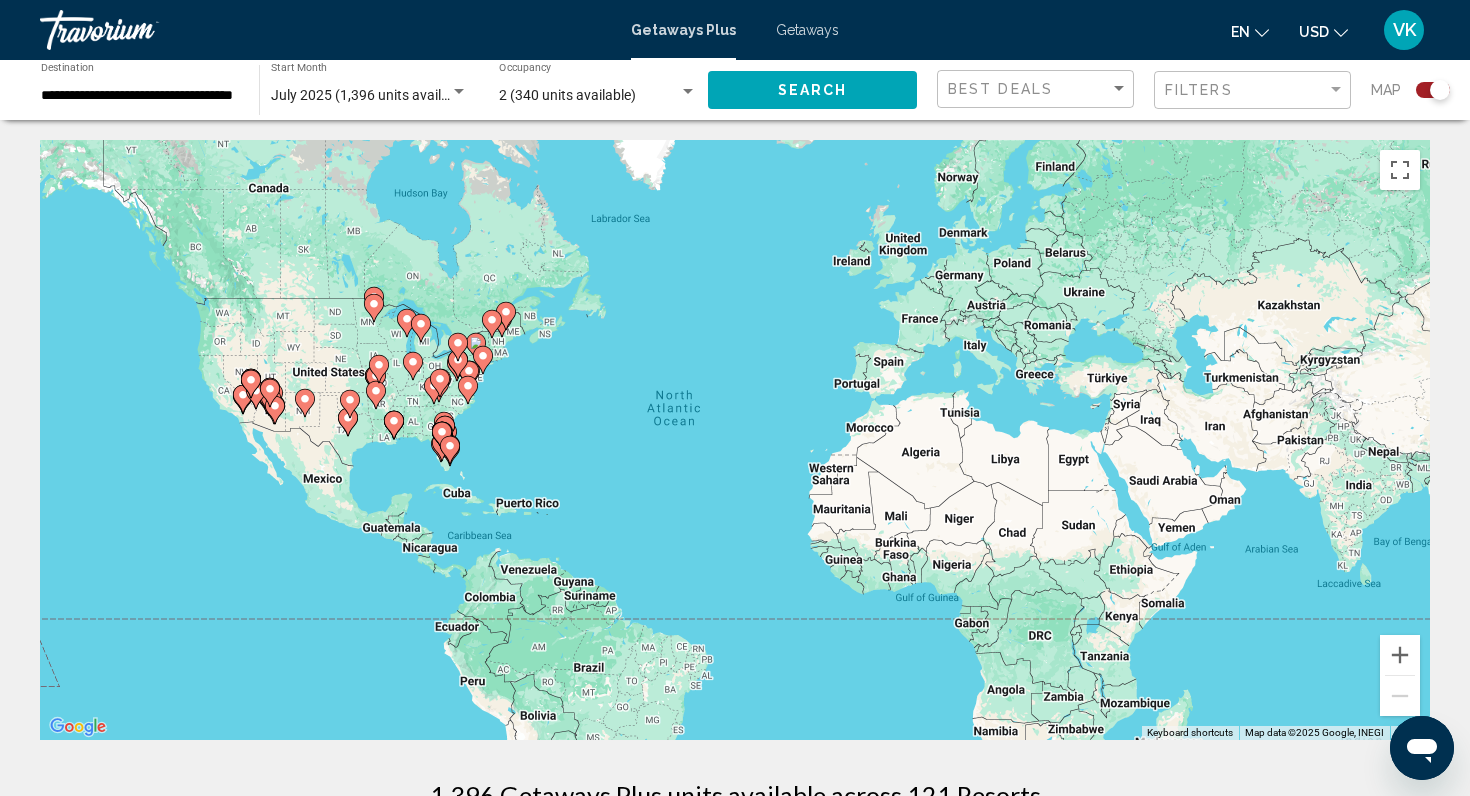 click on "To activate drag with keyboard, press Alt + Enter. Once in keyboard drag state, use the arrow keys to move the marker. To complete the drag, press the Enter key. To cancel, press Escape." at bounding box center (735, 440) 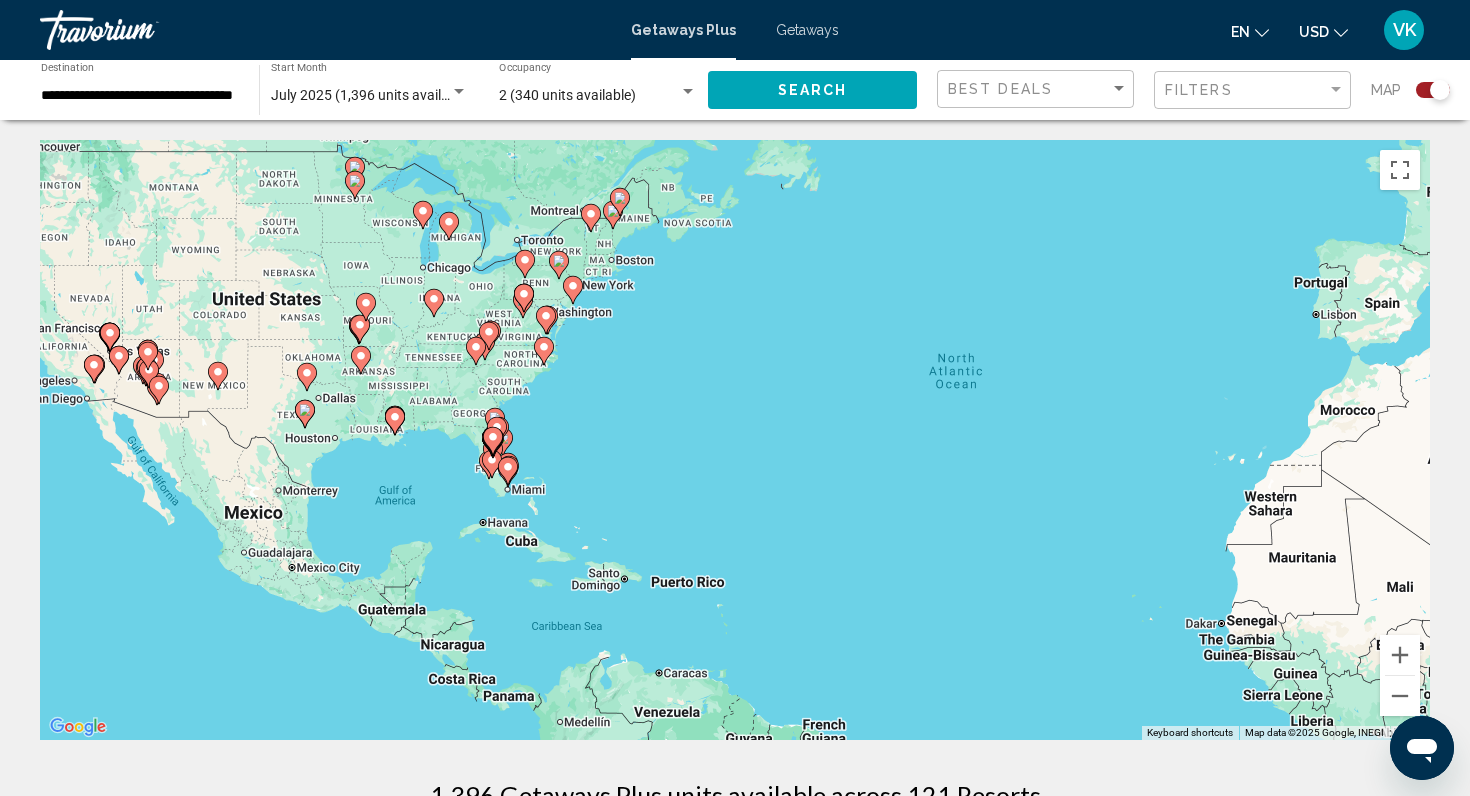 click on "To activate drag with keyboard, press Alt + Enter. Once in keyboard drag state, use the arrow keys to move the marker. To complete the drag, press the Enter key. To cancel, press Escape." at bounding box center [735, 440] 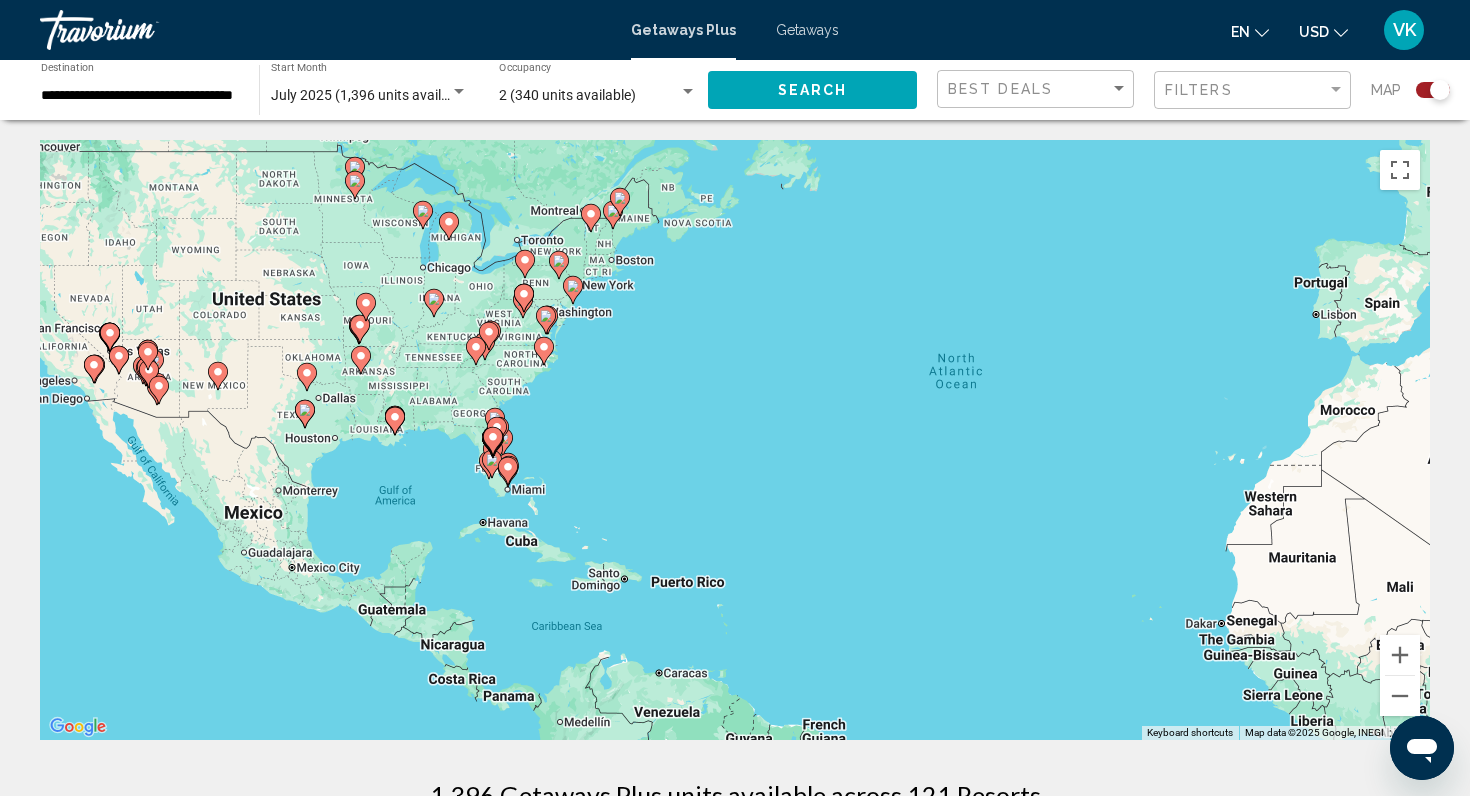 click on "To activate drag with keyboard, press Alt + Enter. Once in keyboard drag state, use the arrow keys to move the marker. To complete the drag, press the Enter key. To cancel, press Escape." at bounding box center [735, 440] 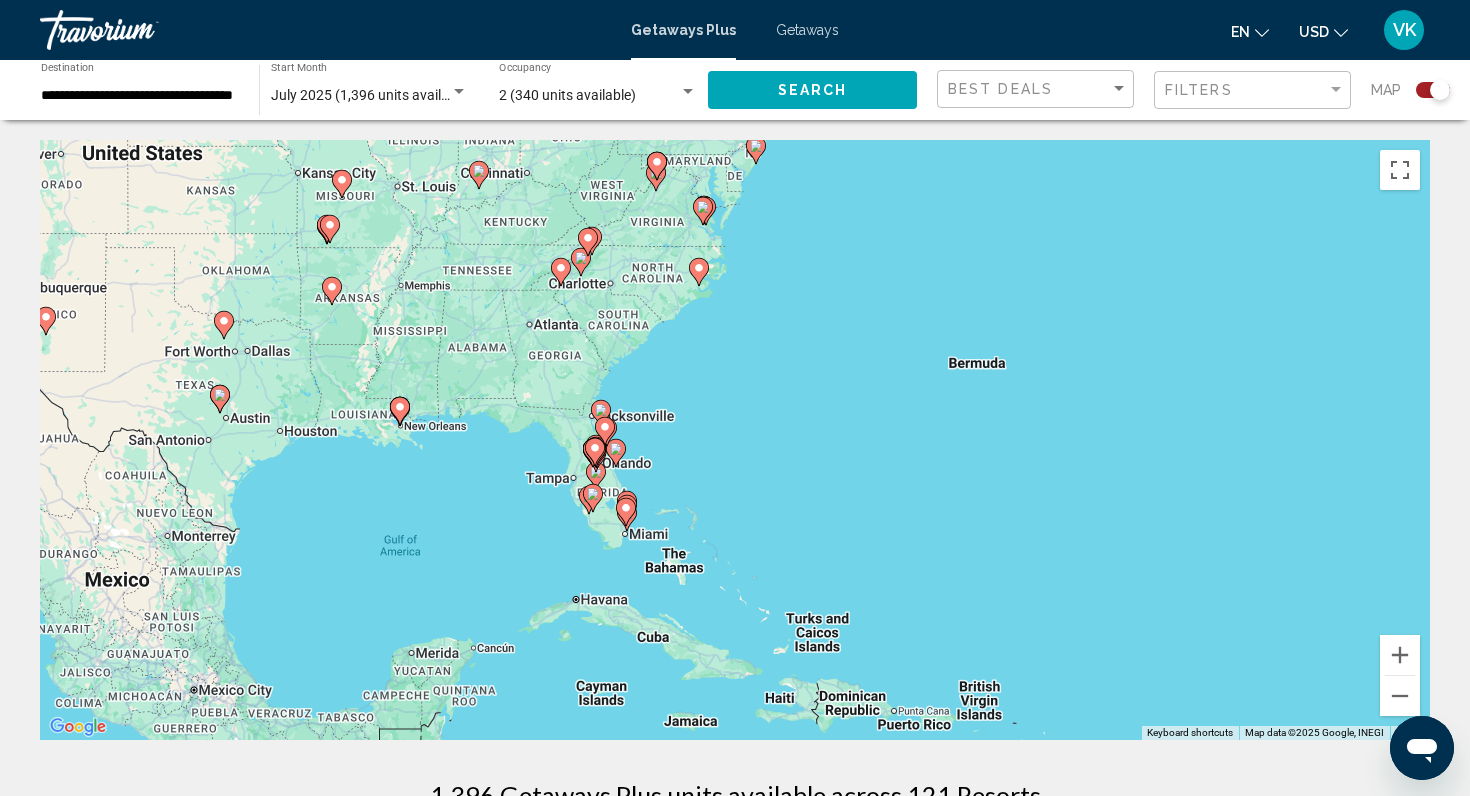 click on "To activate drag with keyboard, press Alt + Enter. Once in keyboard drag state, use the arrow keys to move the marker. To complete the drag, press the Enter key. To cancel, press Escape." at bounding box center [735, 440] 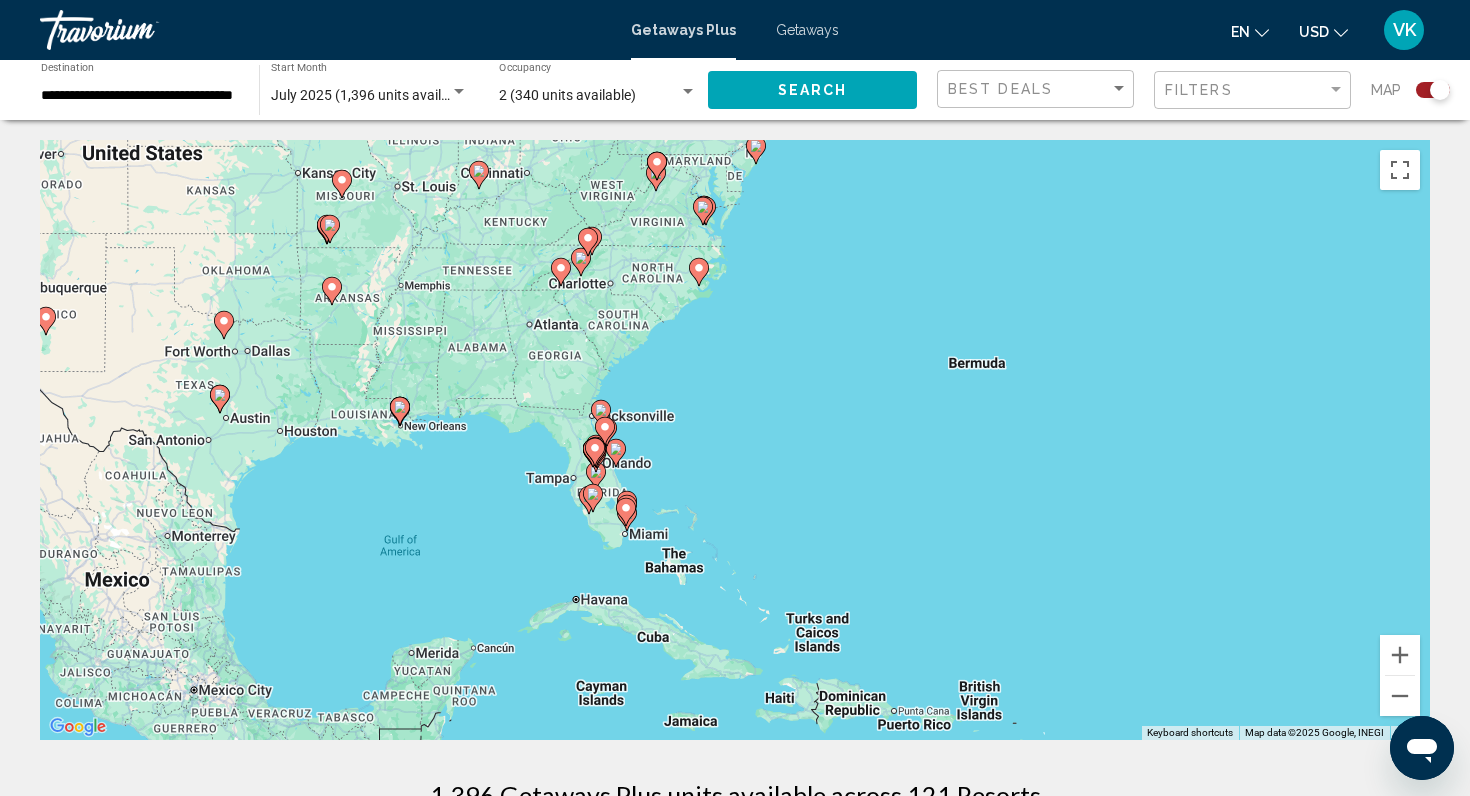 click on "To activate drag with keyboard, press Alt + Enter. Once in keyboard drag state, use the arrow keys to move the marker. To complete the drag, press the Enter key. To cancel, press Escape." at bounding box center [735, 440] 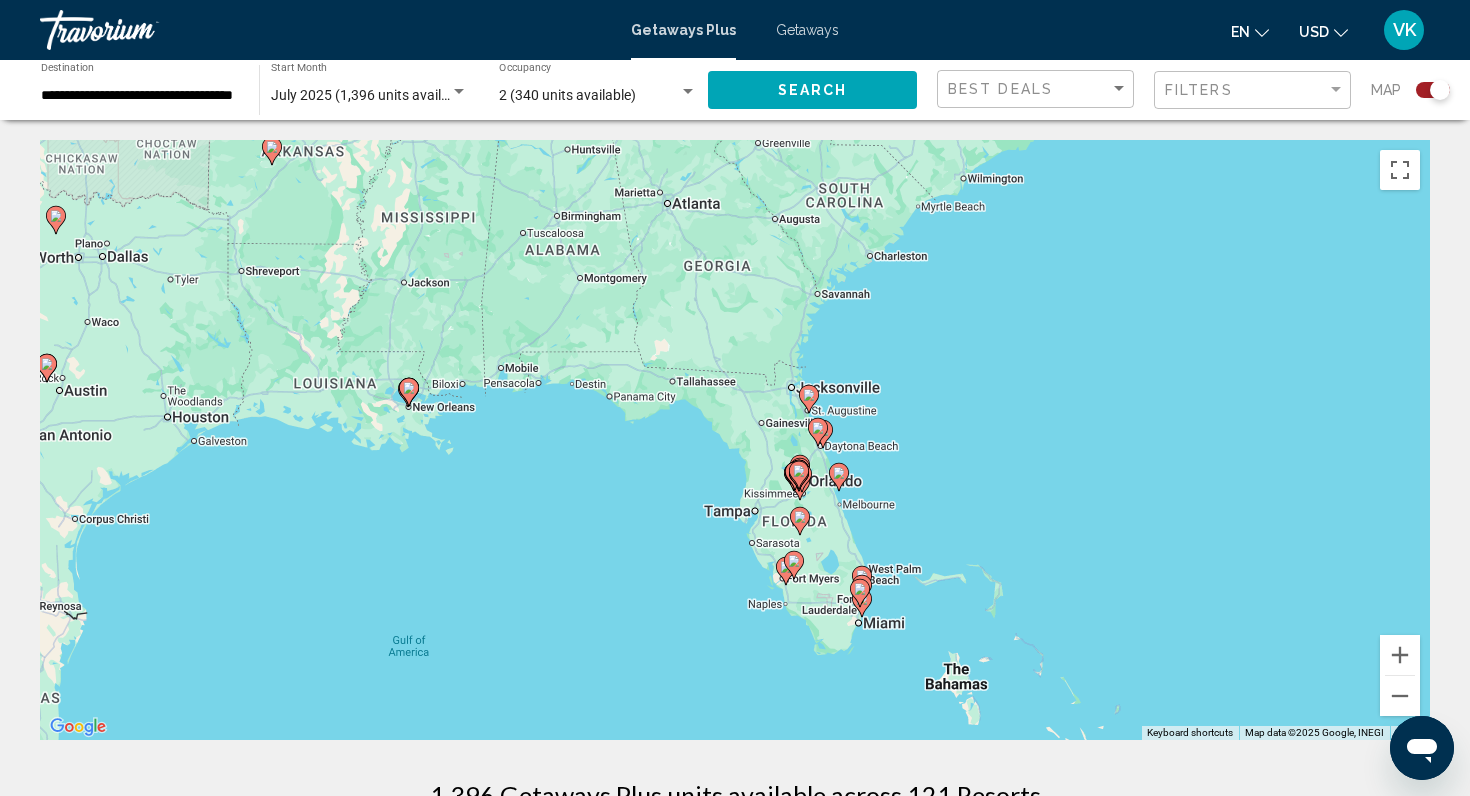 click on "To activate drag with keyboard, press Alt + Enter. Once in keyboard drag state, use the arrow keys to move the marker. To complete the drag, press the Enter key. To cancel, press Escape." at bounding box center (735, 440) 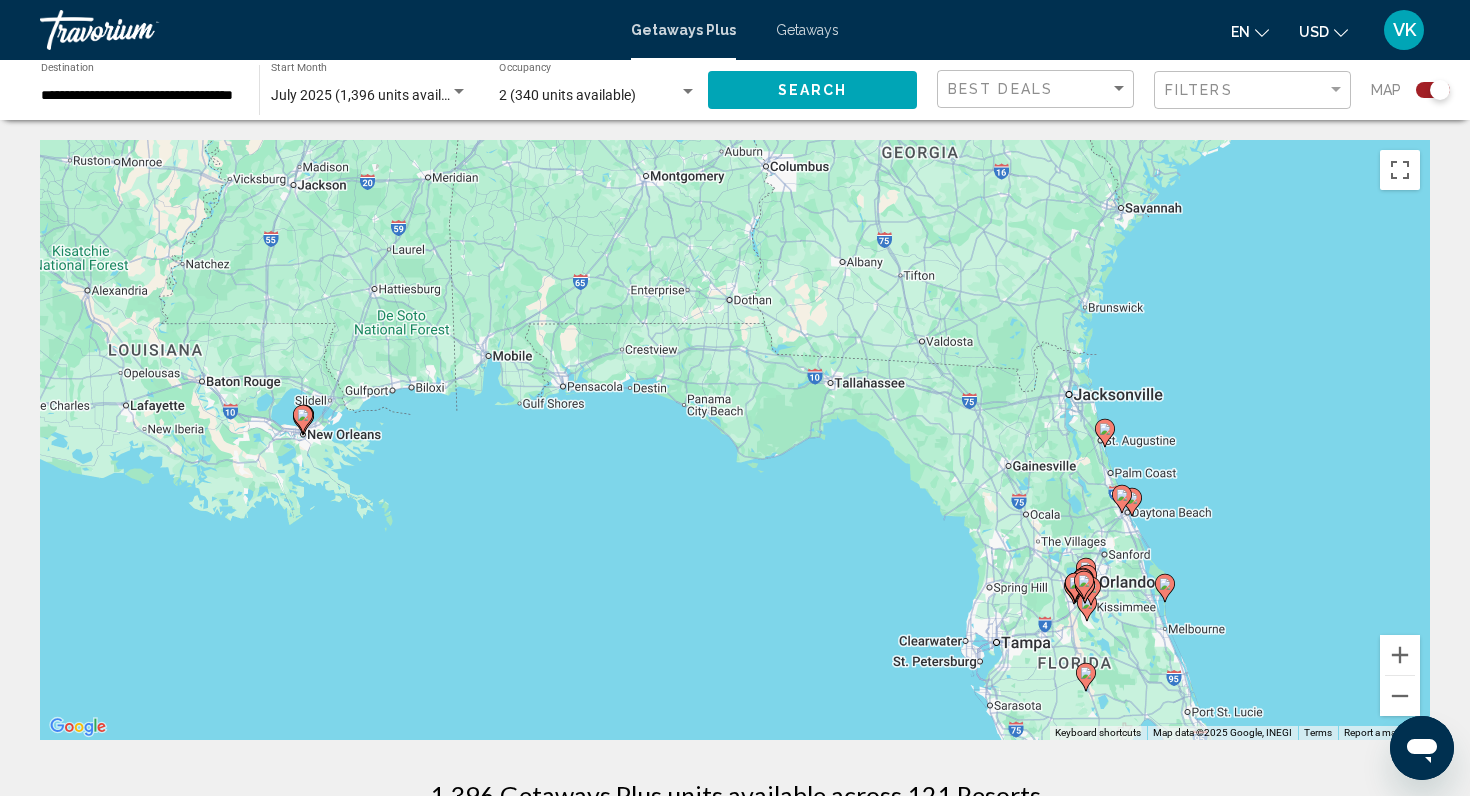 click on "To activate drag with keyboard, press Alt + Enter. Once in keyboard drag state, use the arrow keys to move the marker. To complete the drag, press the Enter key. To cancel, press Escape." at bounding box center [735, 440] 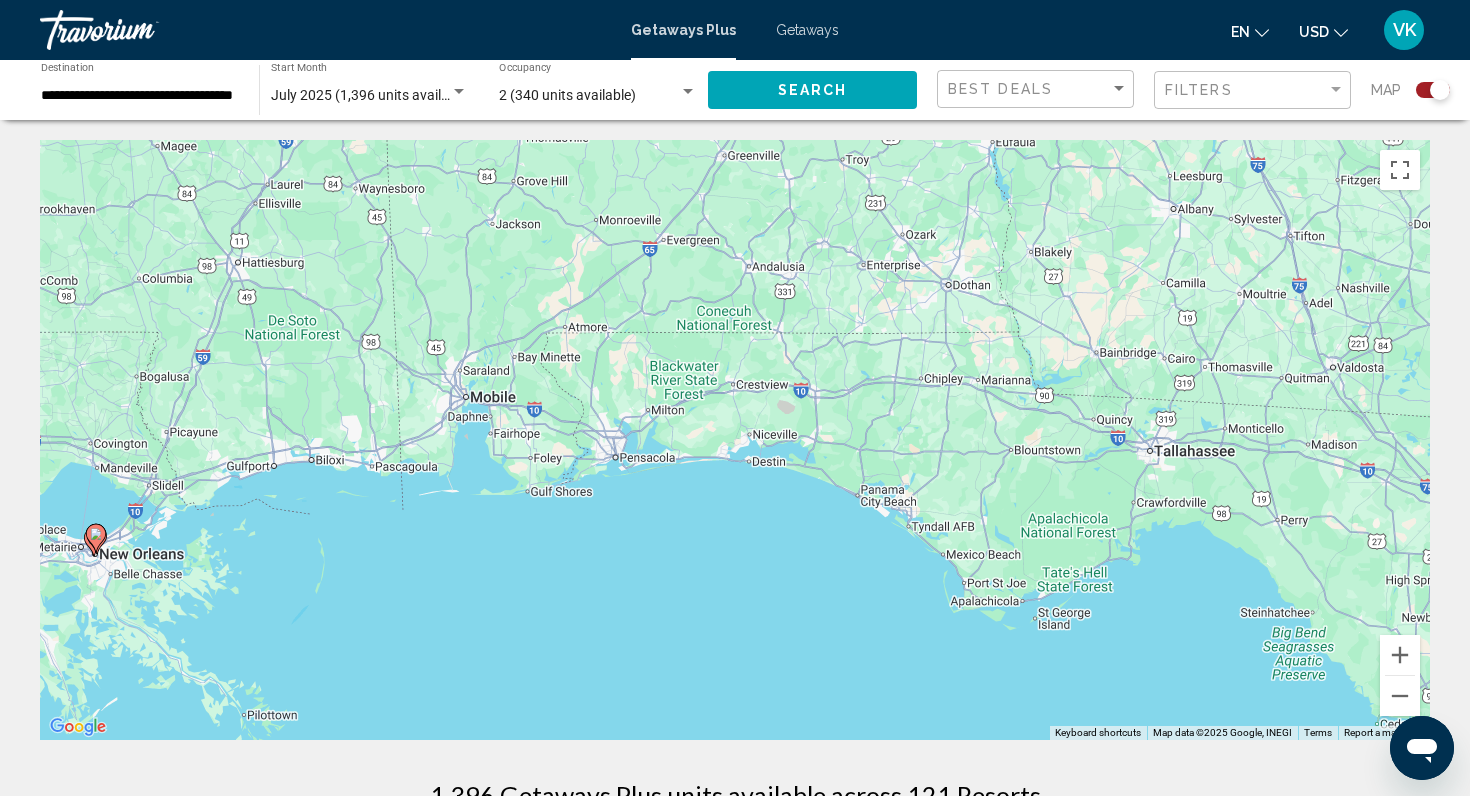 drag, startPoint x: 475, startPoint y: 356, endPoint x: 475, endPoint y: 410, distance: 54 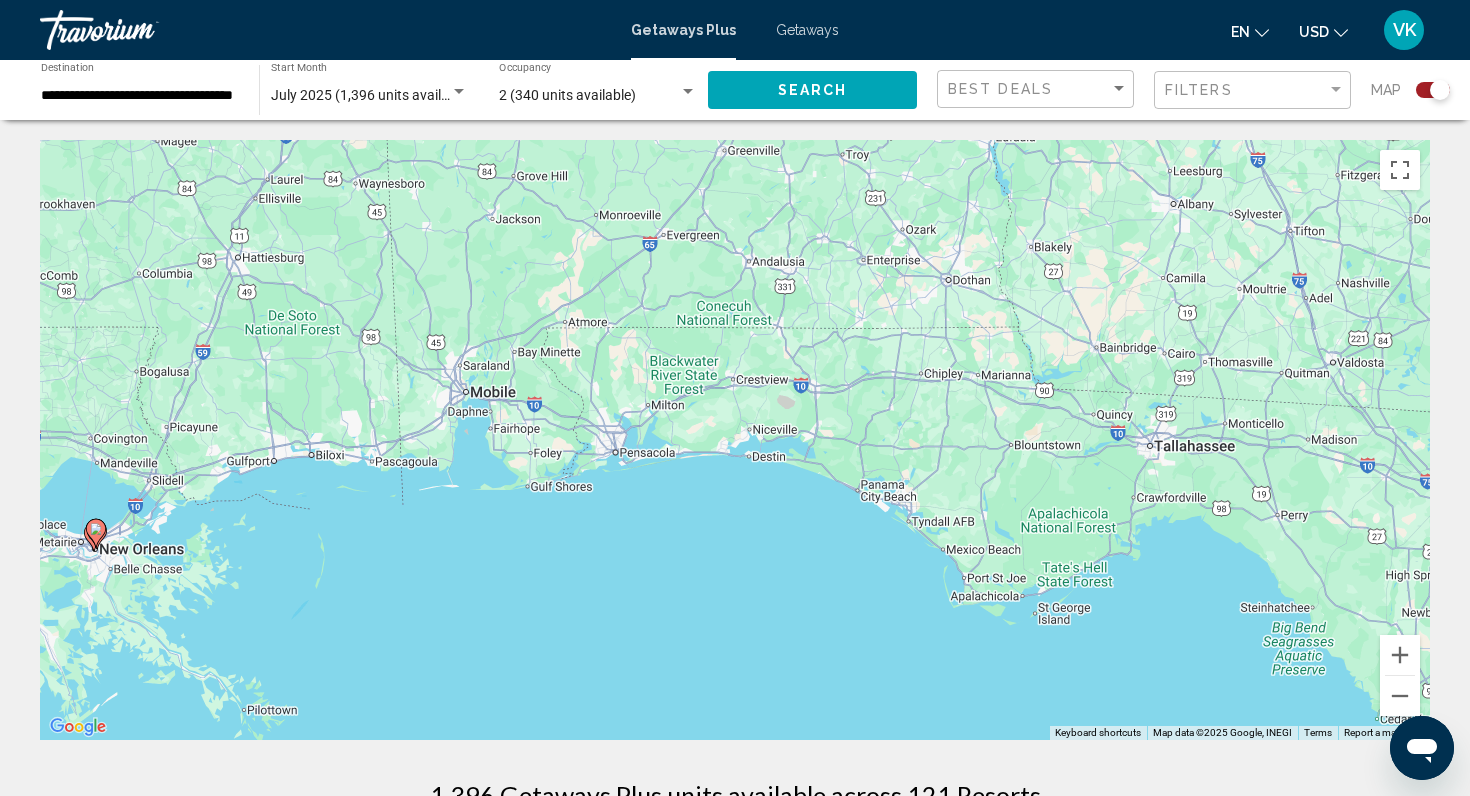 click on "To activate drag with keyboard, press Alt + Enter. Once in keyboard drag state, use the arrow keys to move the marker. To complete the drag, press the Enter key. To cancel, press Escape." at bounding box center (735, 440) 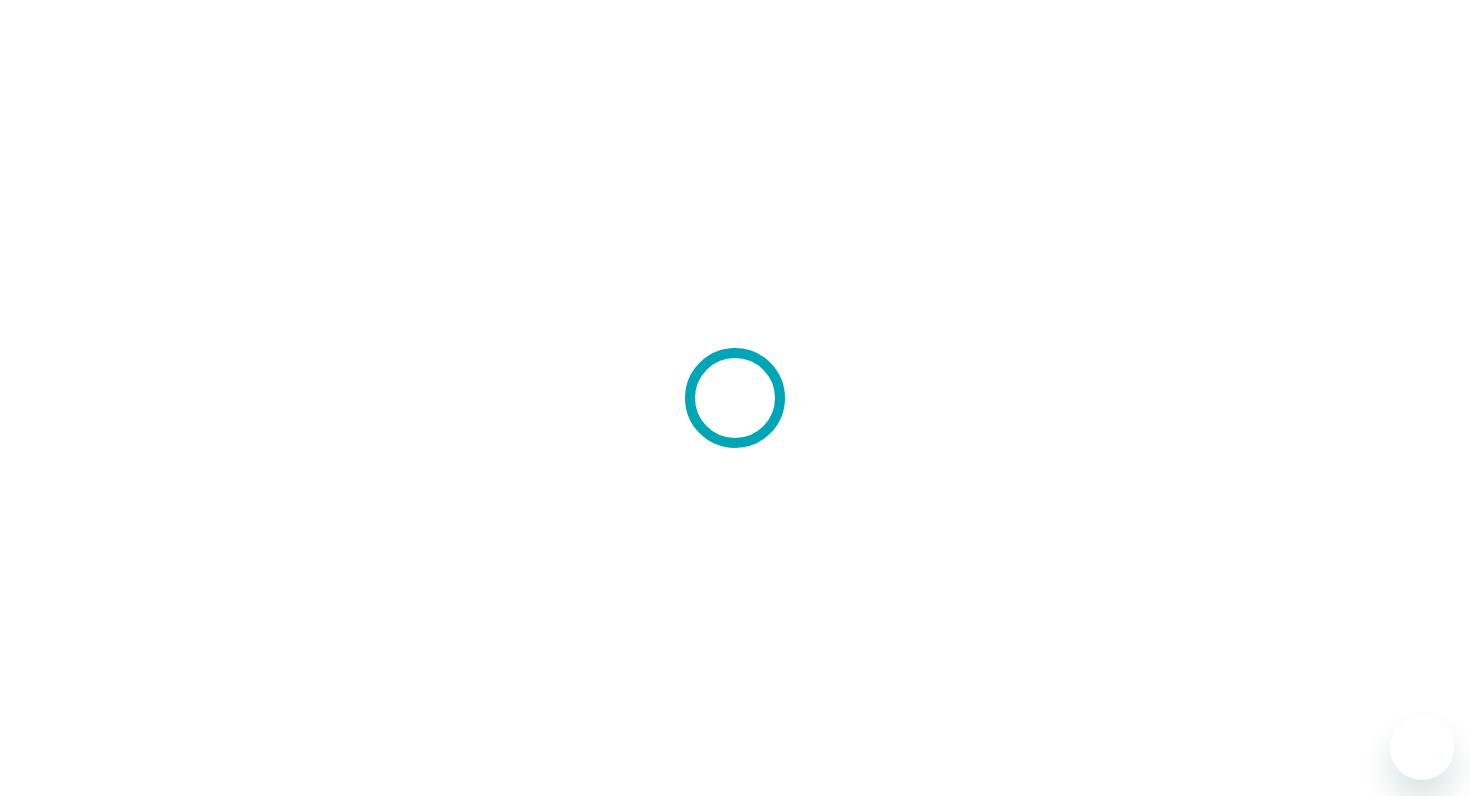 scroll, scrollTop: 0, scrollLeft: 0, axis: both 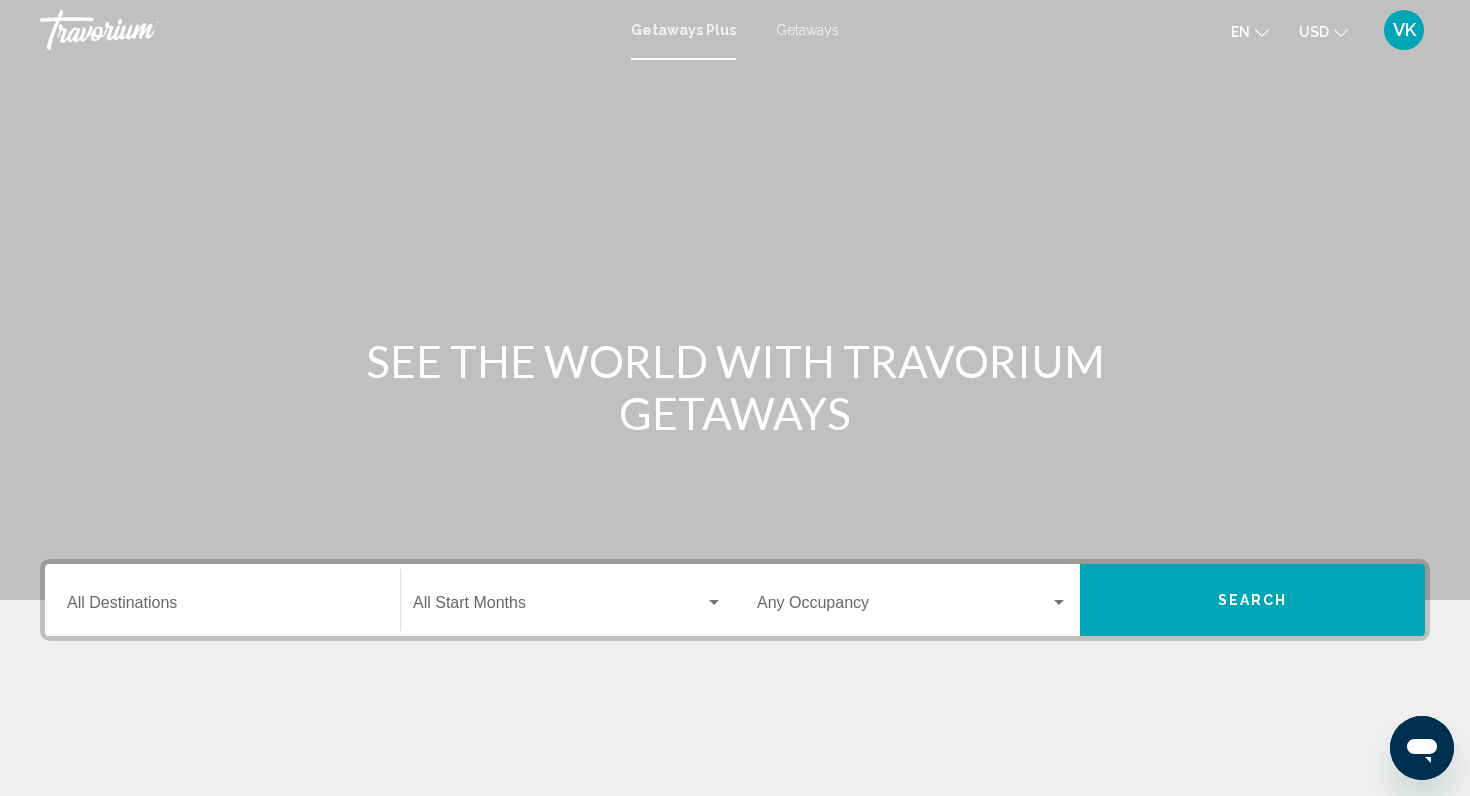 click on "Getaways" at bounding box center (807, 30) 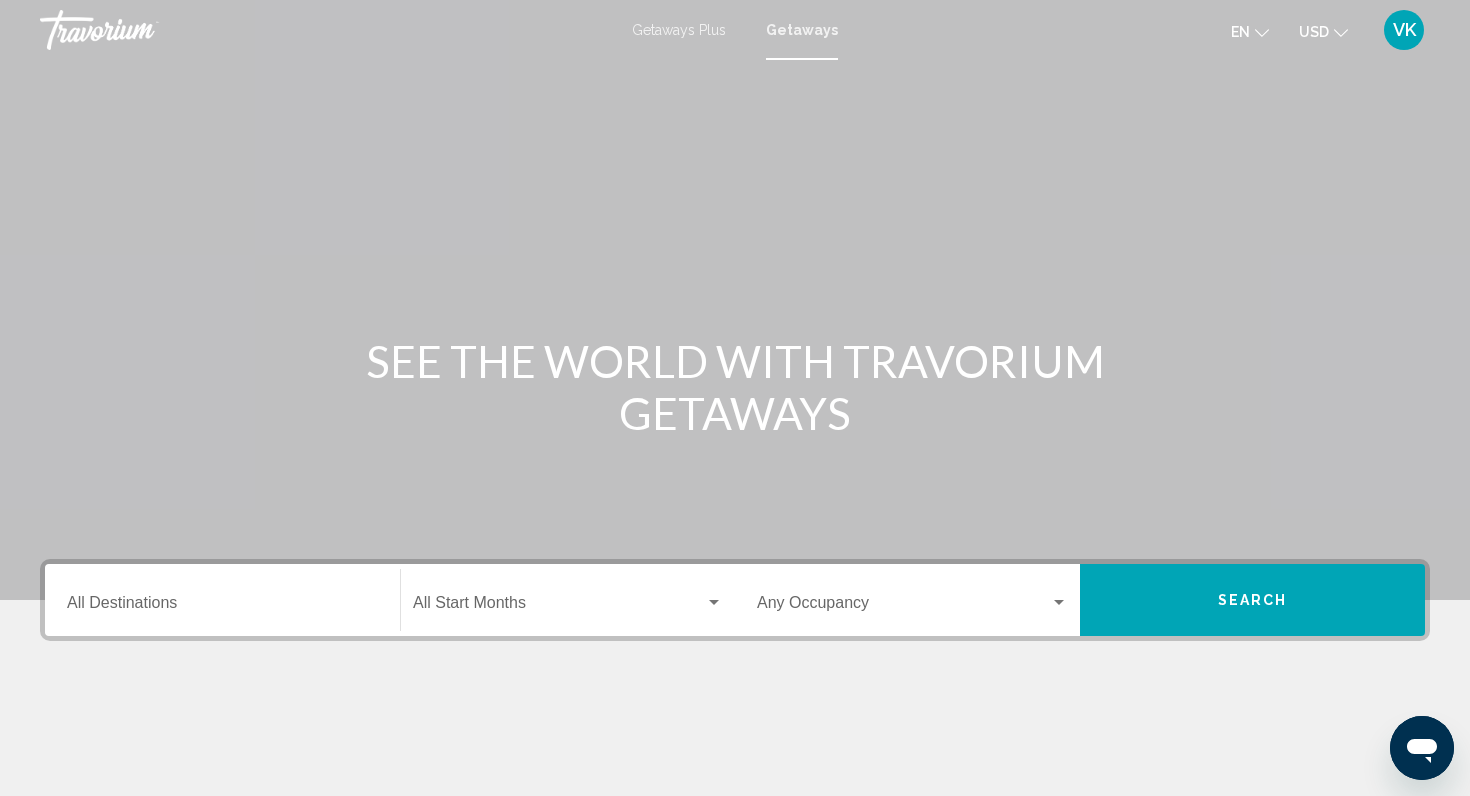 click on "Destination All Destinations" at bounding box center (222, 600) 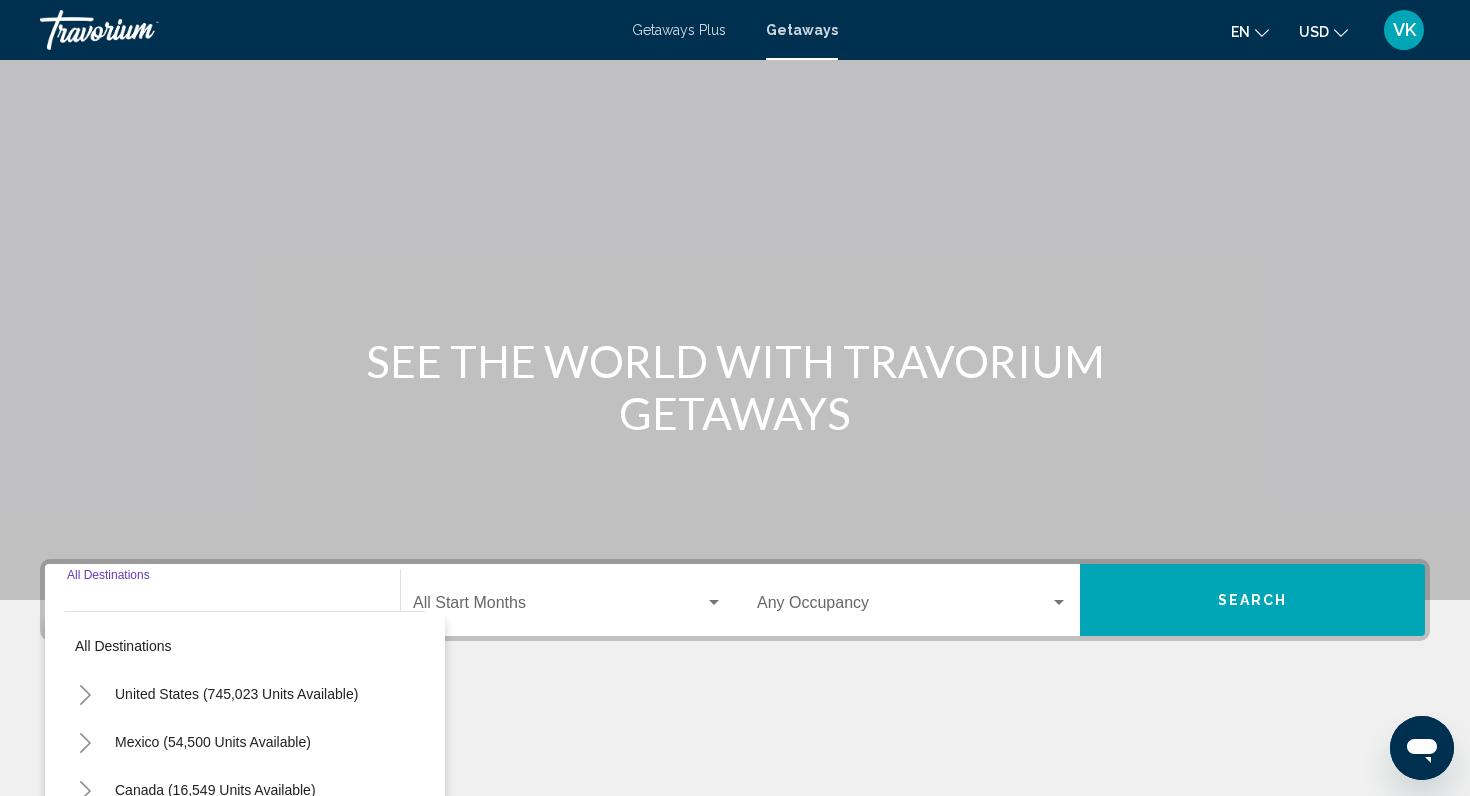 scroll, scrollTop: 290, scrollLeft: 0, axis: vertical 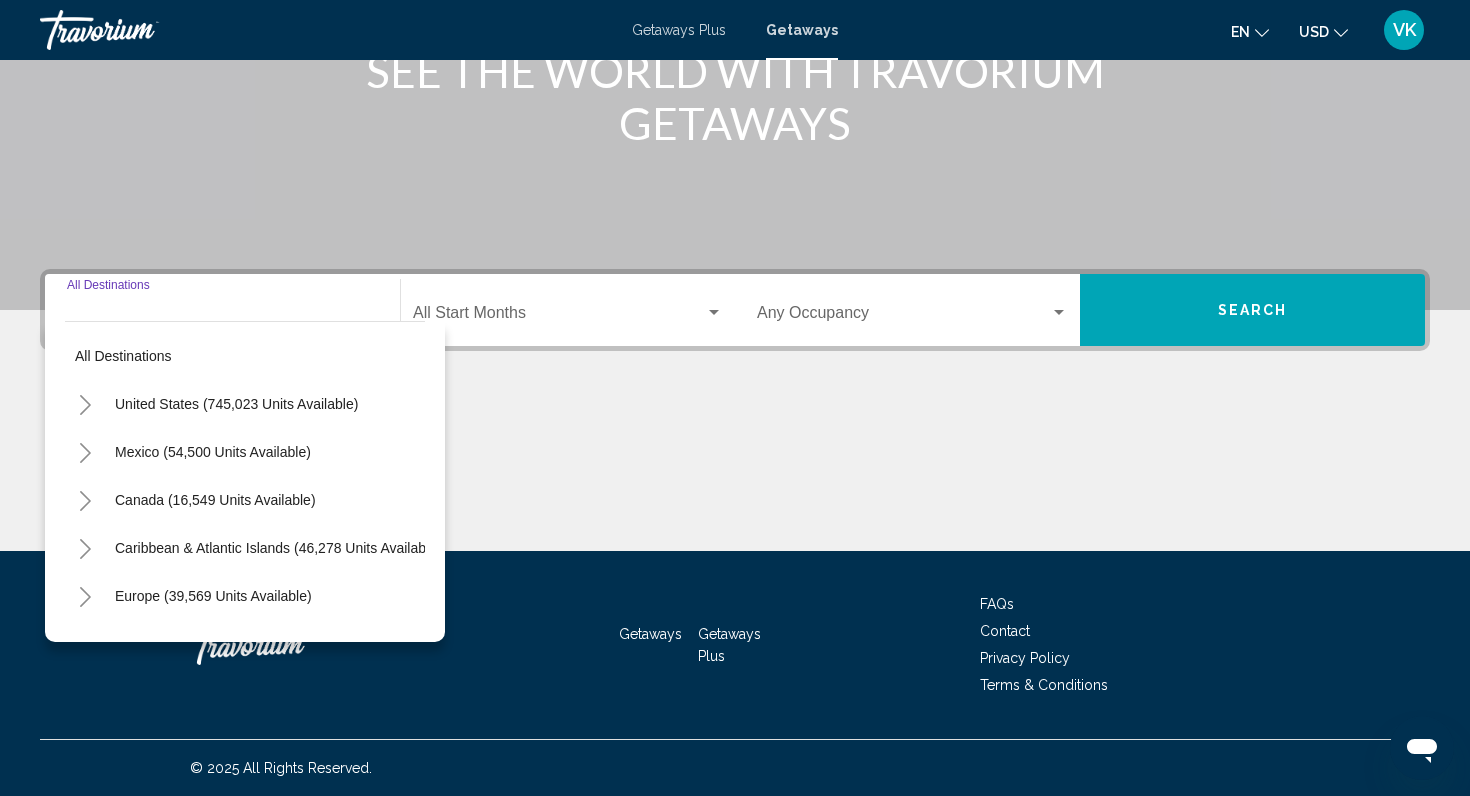 click 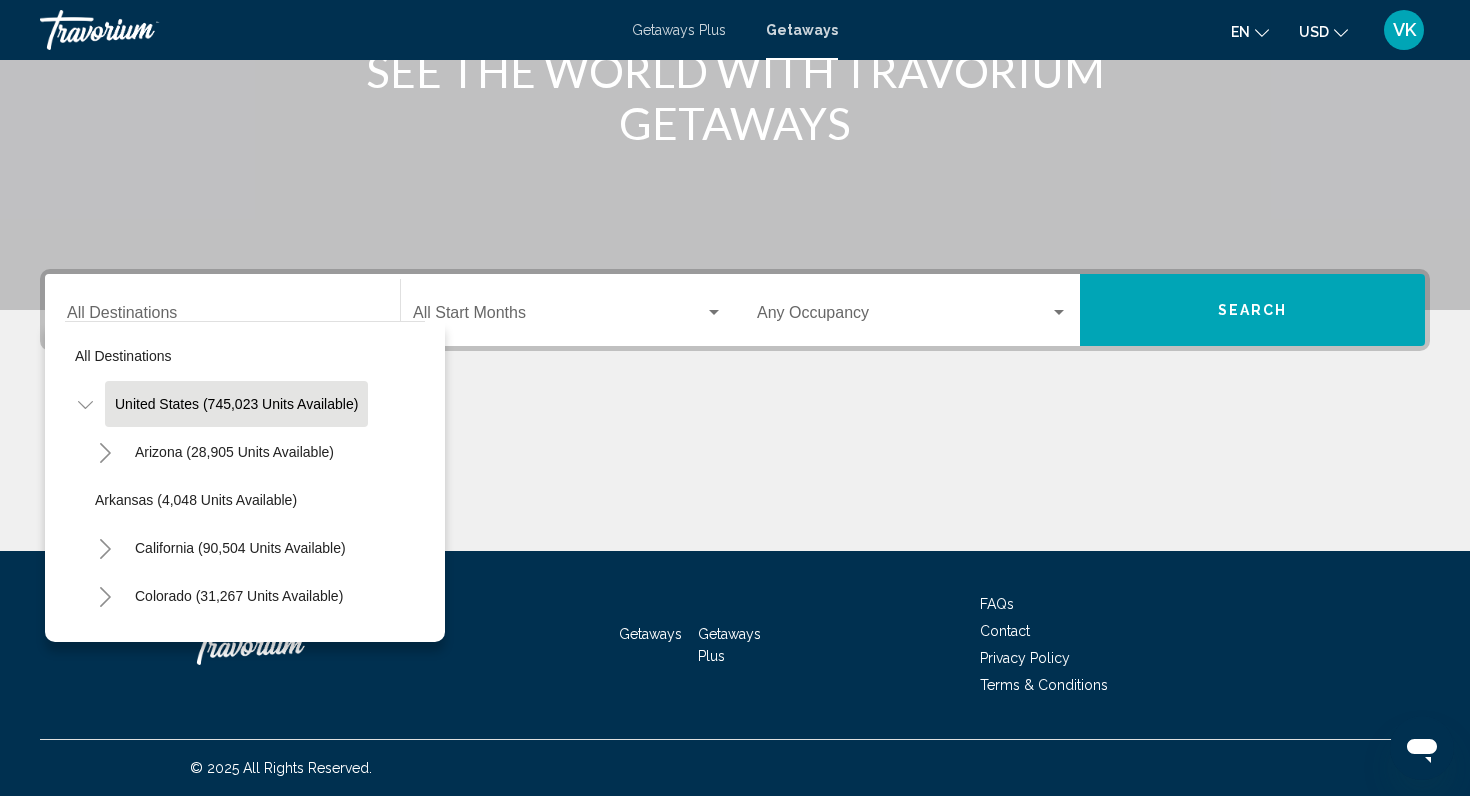scroll, scrollTop: 0, scrollLeft: 0, axis: both 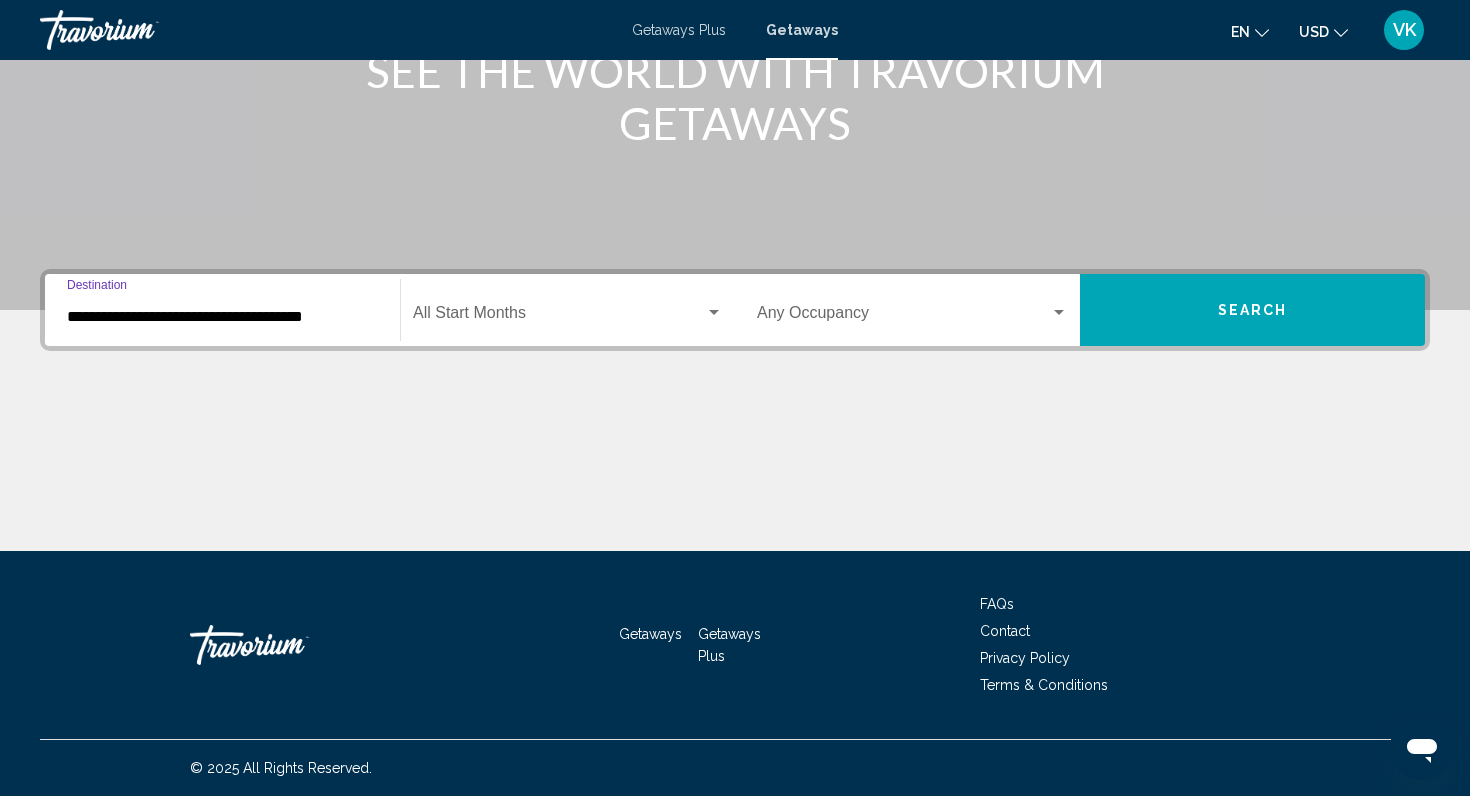 click on "Start Month All Start Months" 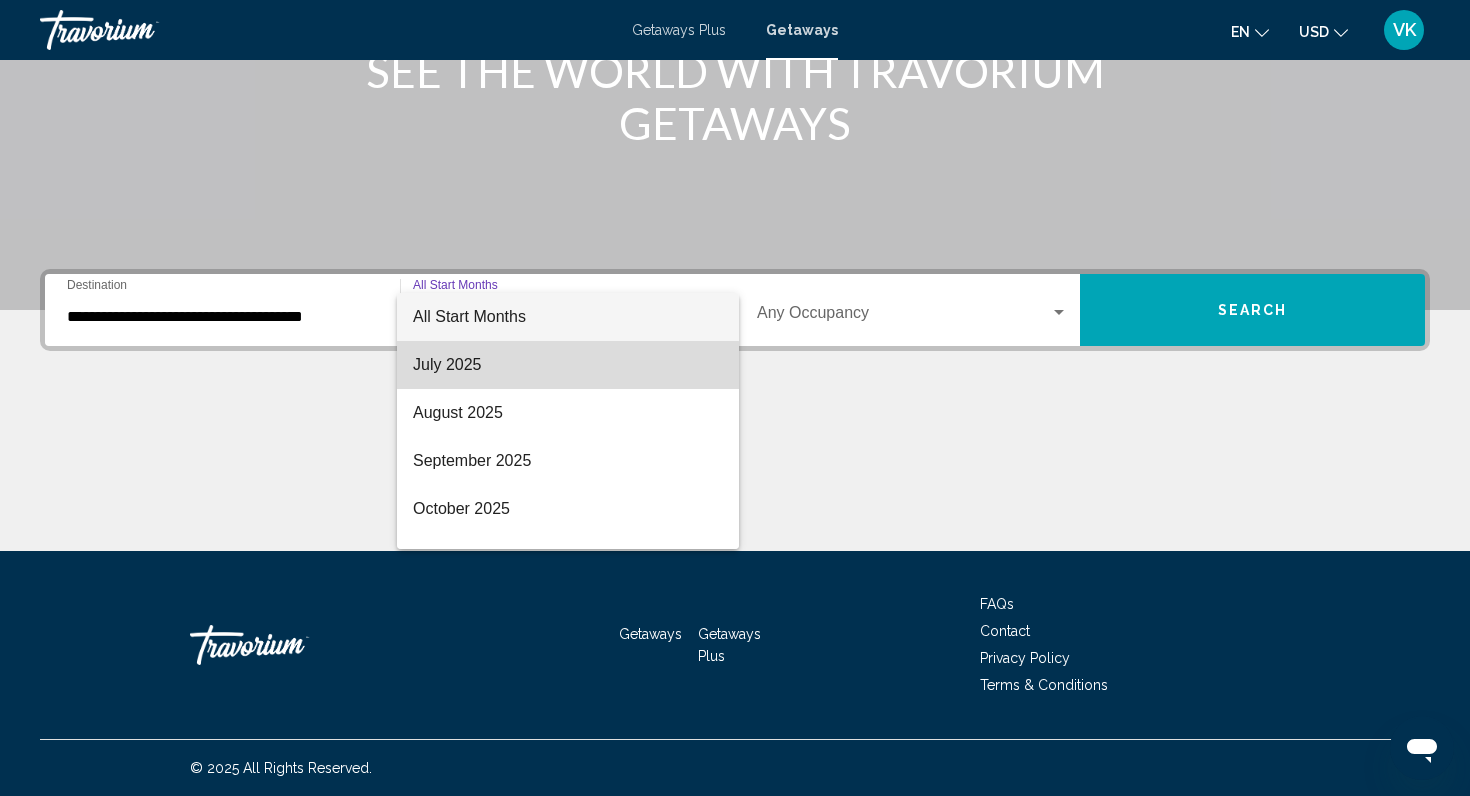 click on "July 2025" at bounding box center (568, 365) 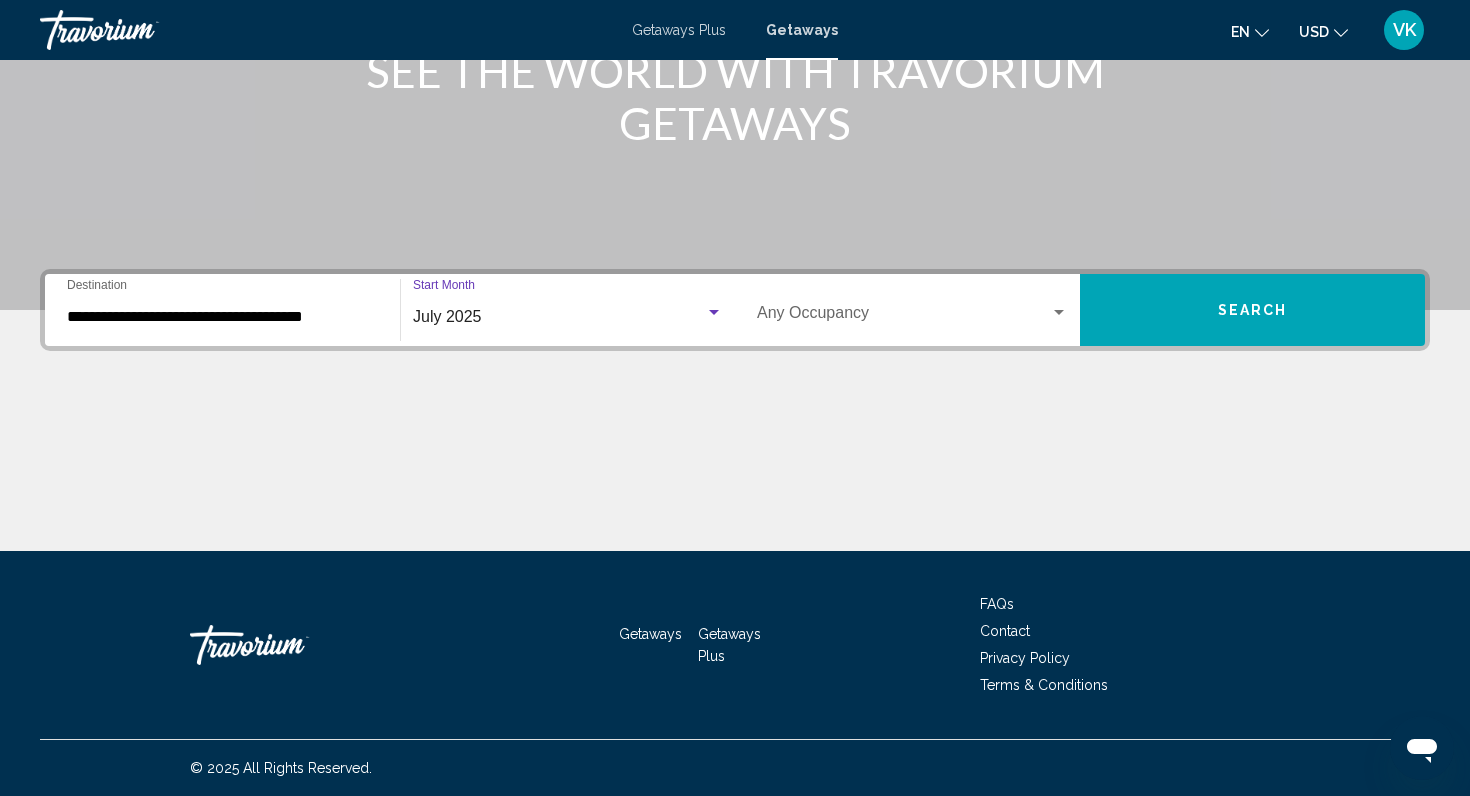 click at bounding box center (903, 317) 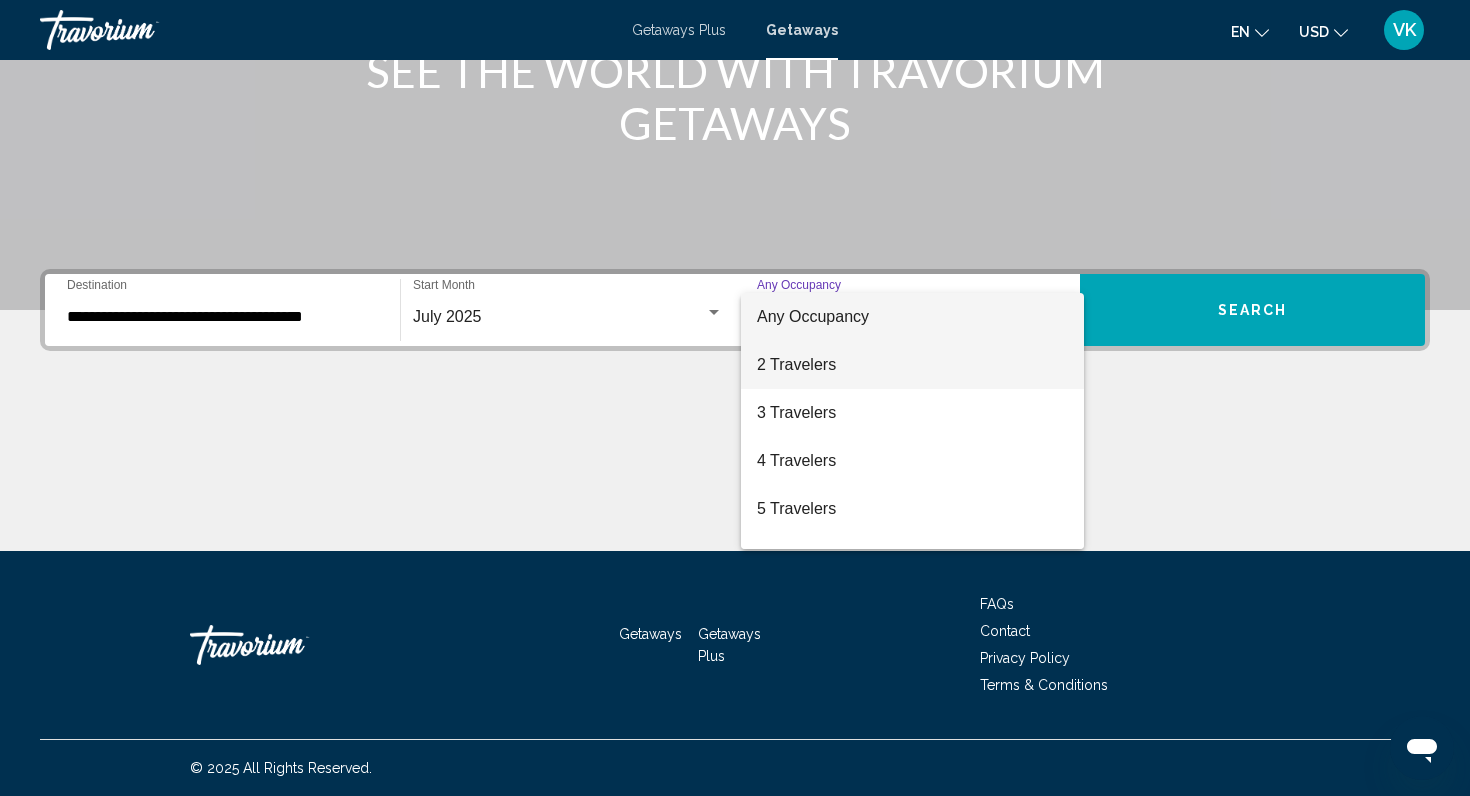 click on "2 Travelers" at bounding box center (912, 365) 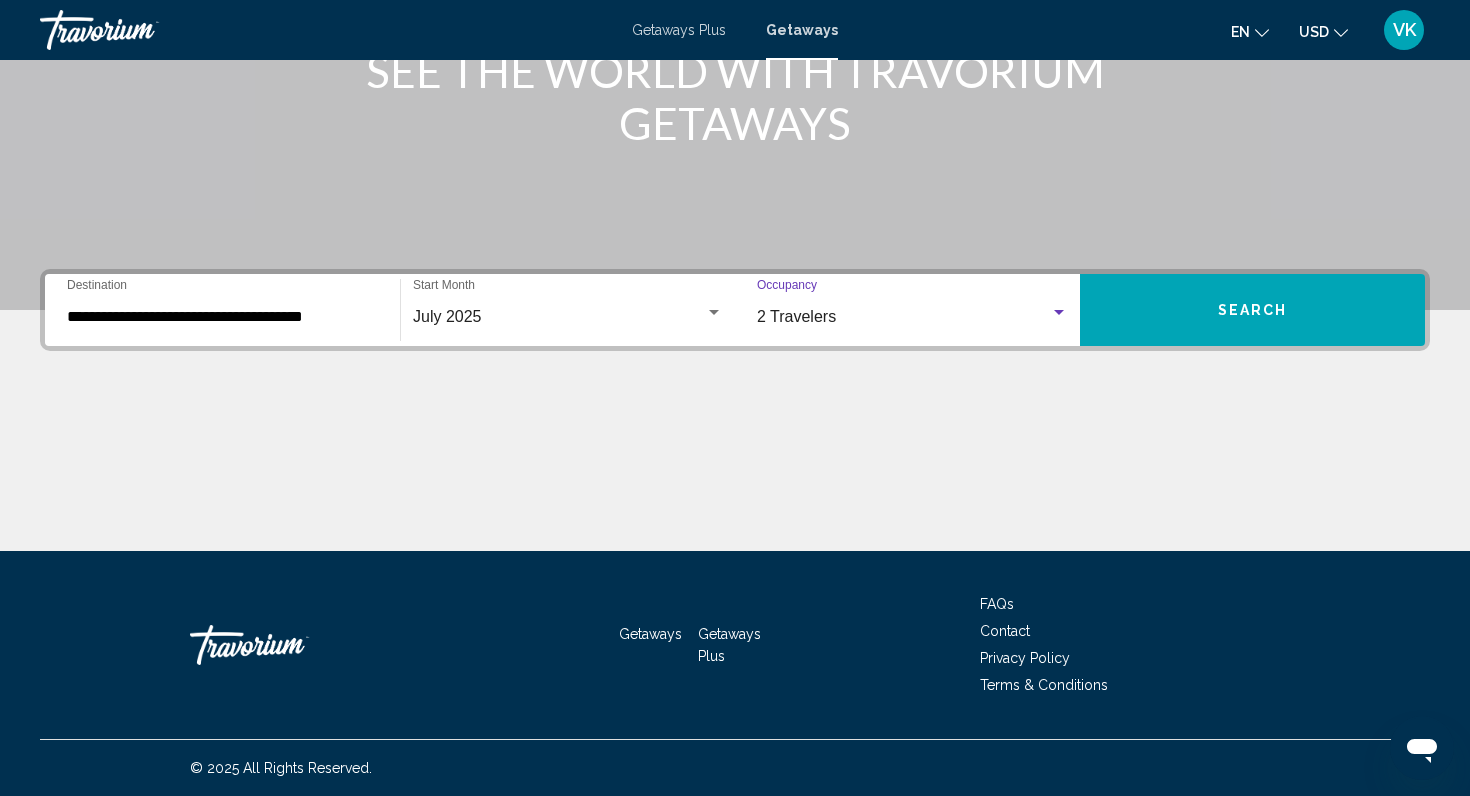 click on "**********" at bounding box center [735, 410] 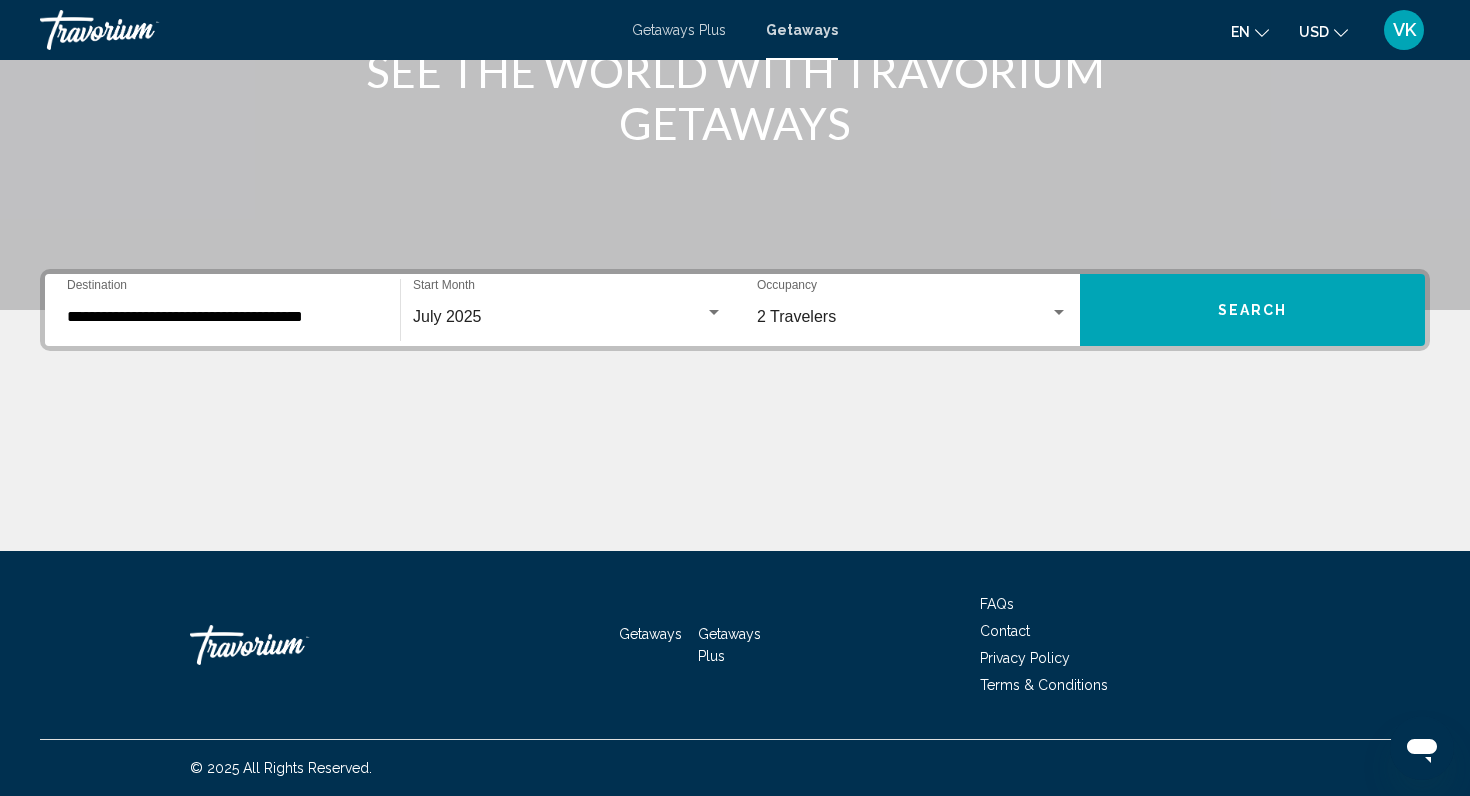 click on "Search" at bounding box center (1252, 310) 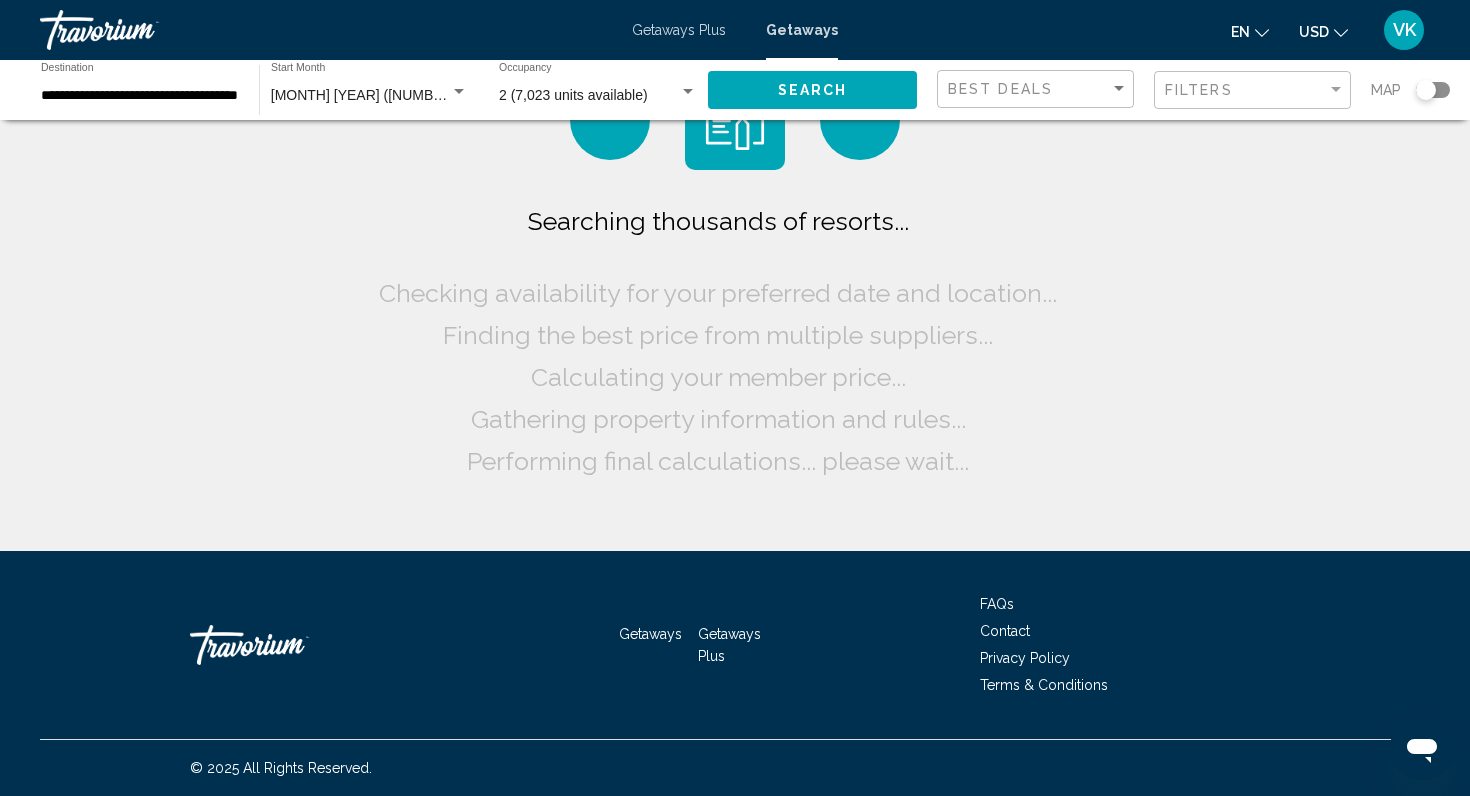 scroll, scrollTop: 0, scrollLeft: 0, axis: both 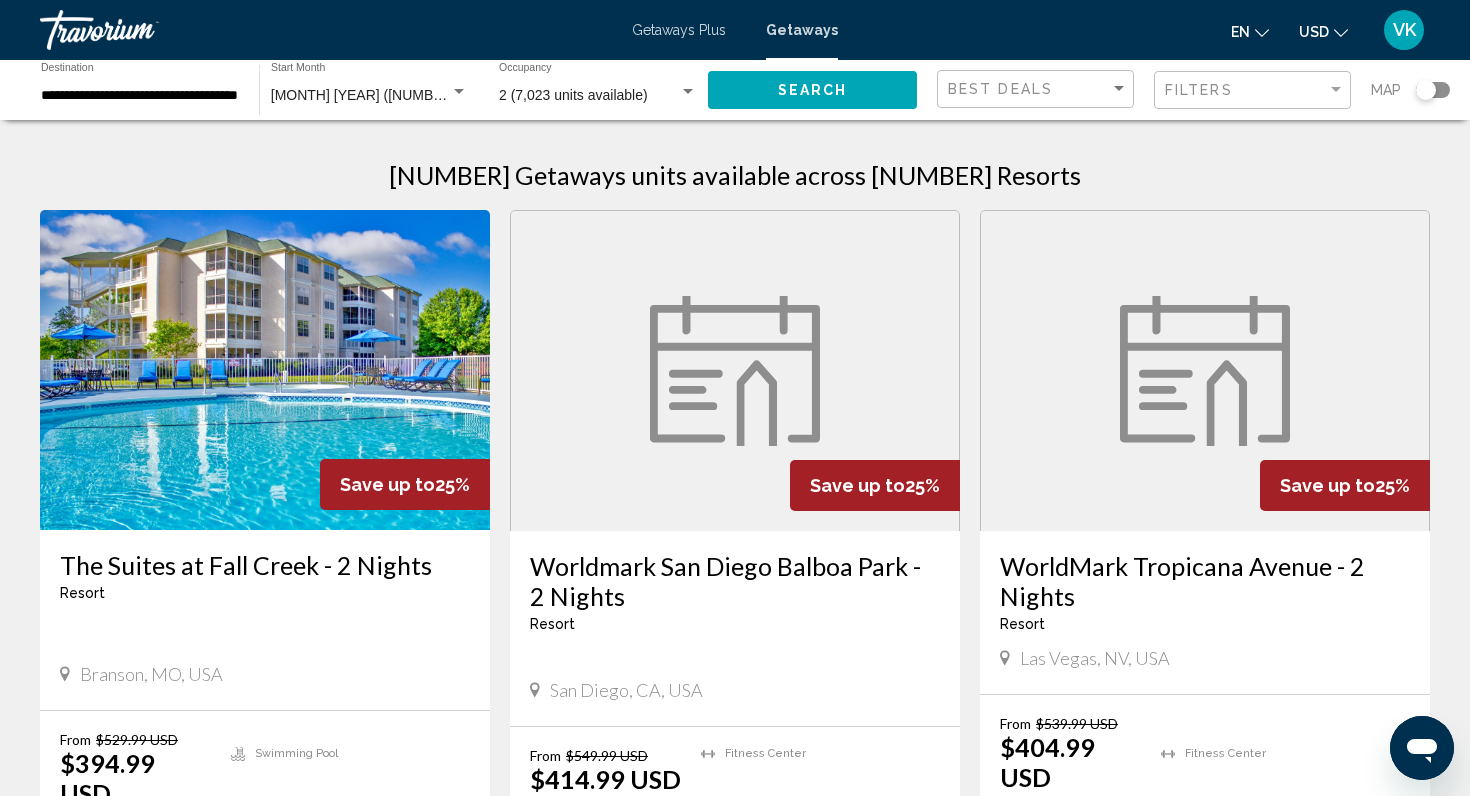 click 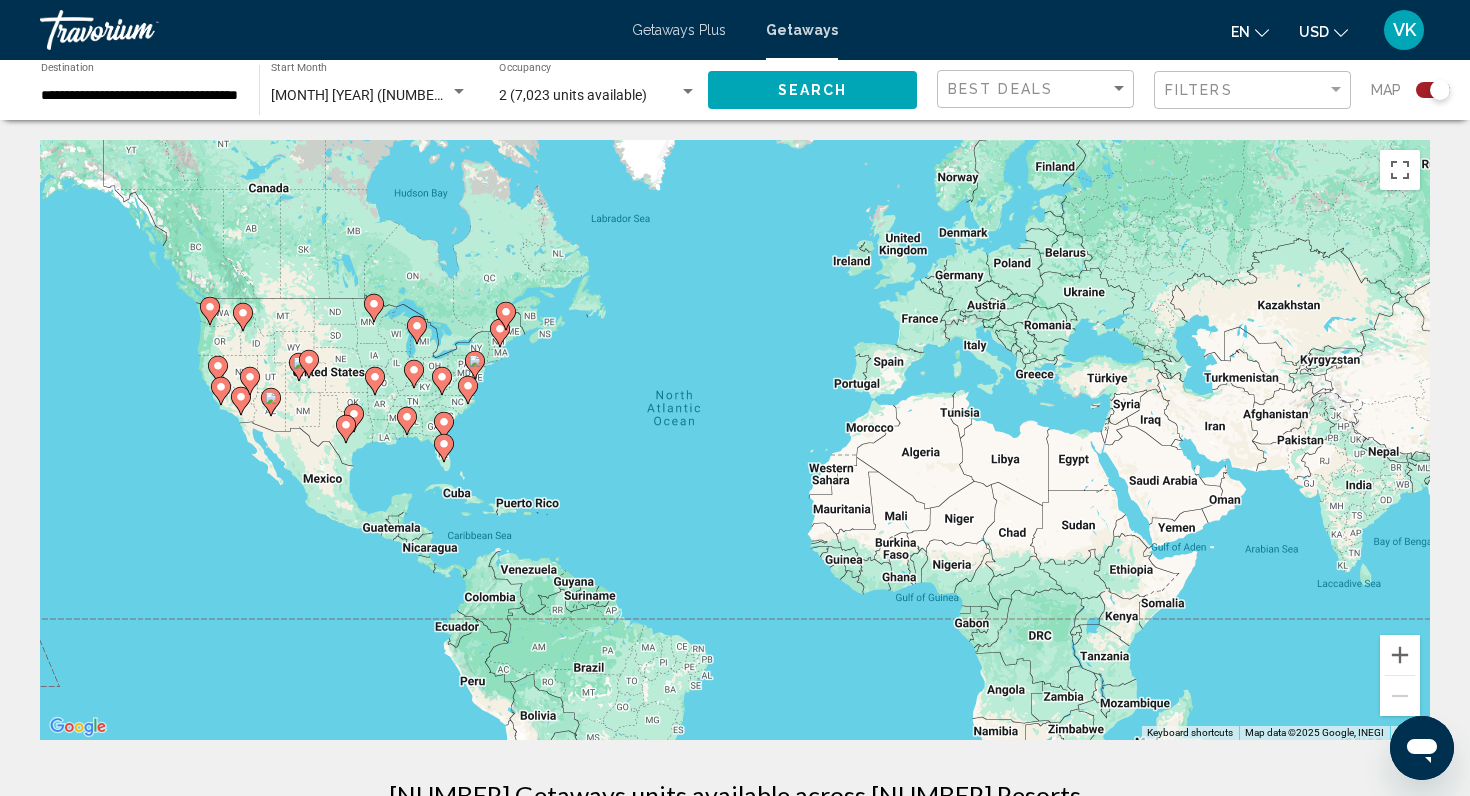 click on "To activate drag with keyboard, press Alt + Enter. Once in keyboard drag state, use the arrow keys to move the marker. To complete the drag, press the Enter key. To cancel, press Escape." at bounding box center [735, 440] 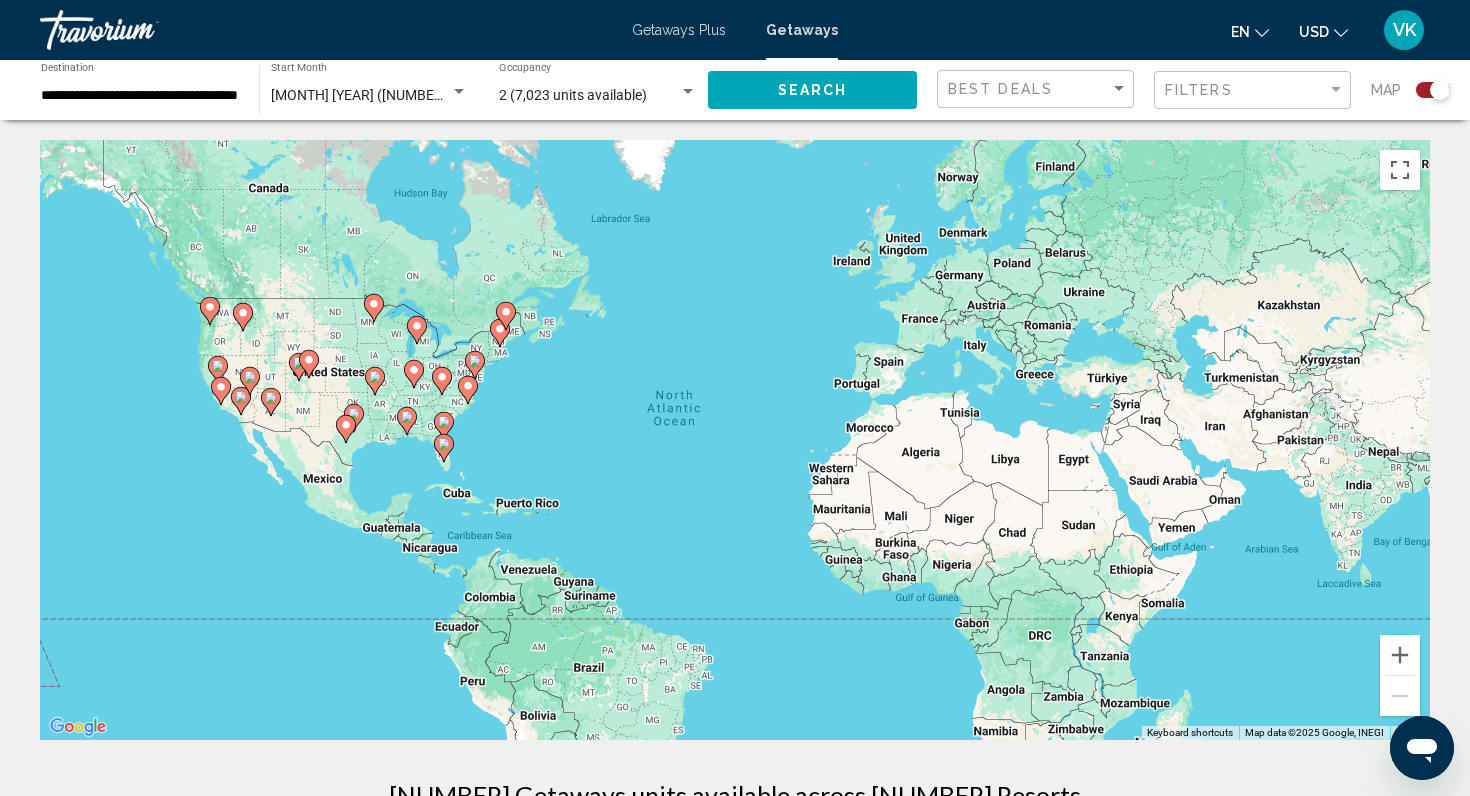 click on "To activate drag with keyboard, press Alt + Enter. Once in keyboard drag state, use the arrow keys to move the marker. To complete the drag, press the Enter key. To cancel, press Escape." at bounding box center [735, 440] 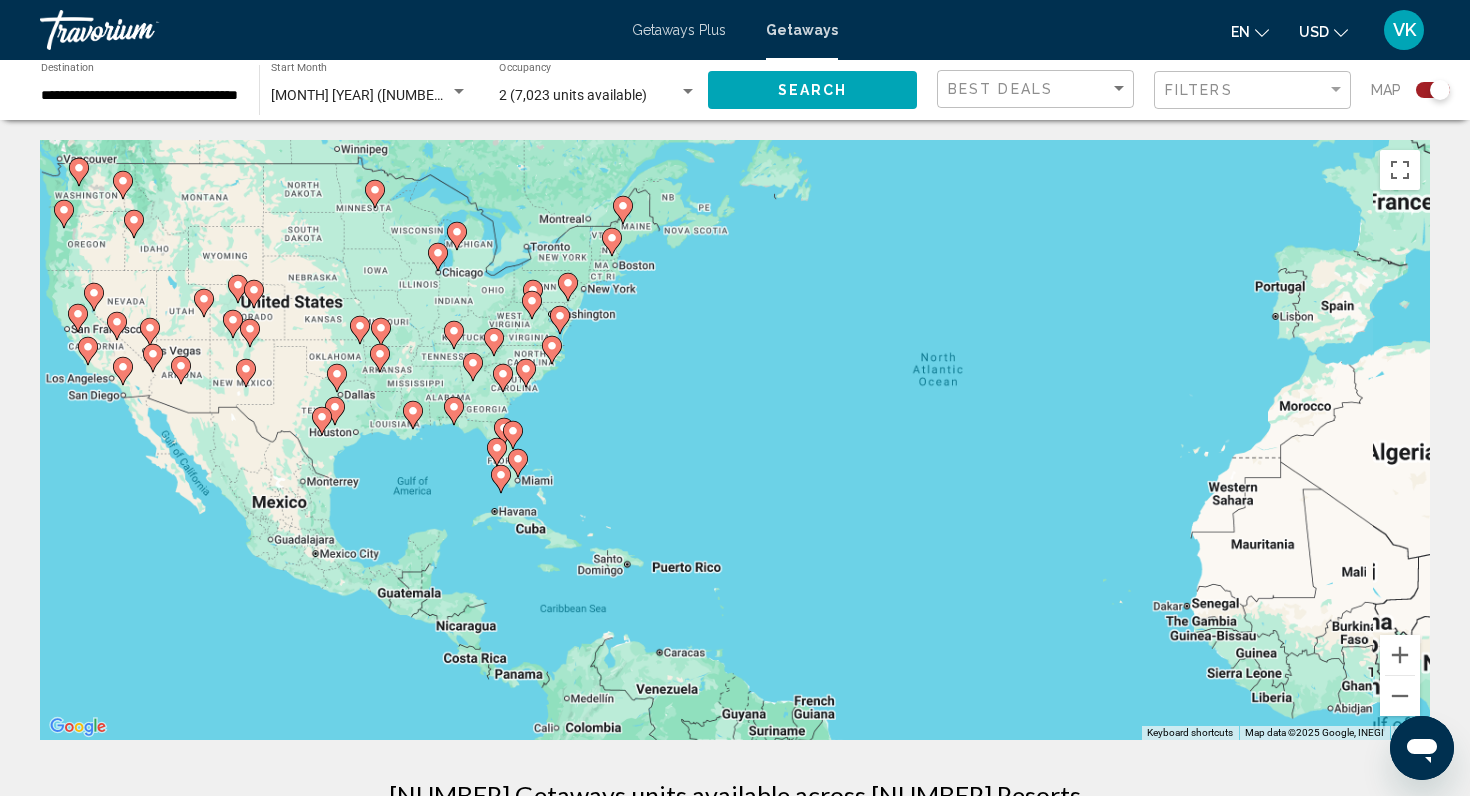 click on "To activate drag with keyboard, press Alt + Enter. Once in keyboard drag state, use the arrow keys to move the marker. To complete the drag, press the Enter key. To cancel, press Escape." at bounding box center (735, 440) 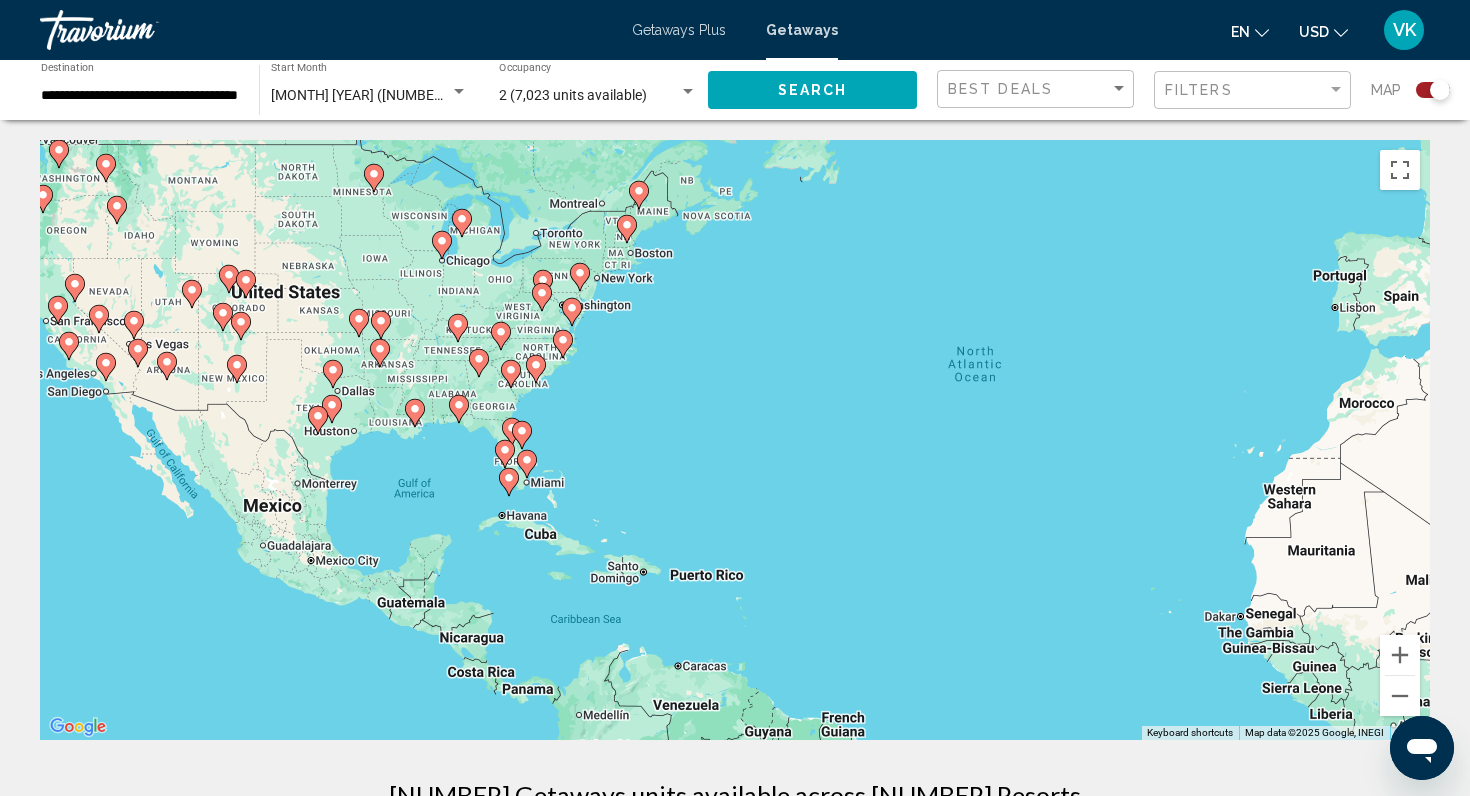 click on "To activate drag with keyboard, press Alt + Enter. Once in keyboard drag state, use the arrow keys to move the marker. To complete the drag, press the Enter key. To cancel, press Escape." at bounding box center [735, 440] 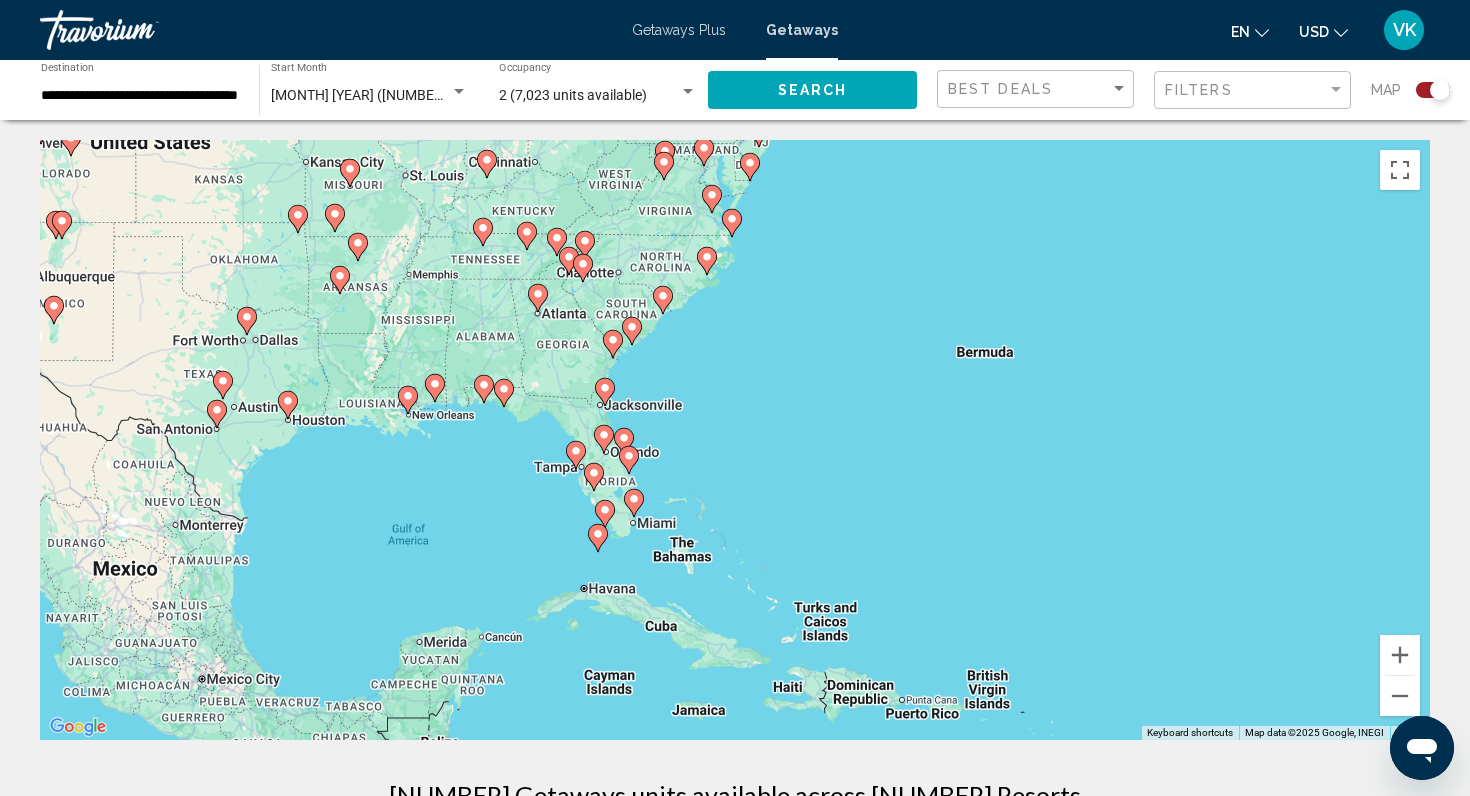 click on "To activate drag with keyboard, press Alt + Enter. Once in keyboard drag state, use the arrow keys to move the marker. To complete the drag, press the Enter key. To cancel, press Escape." at bounding box center (735, 440) 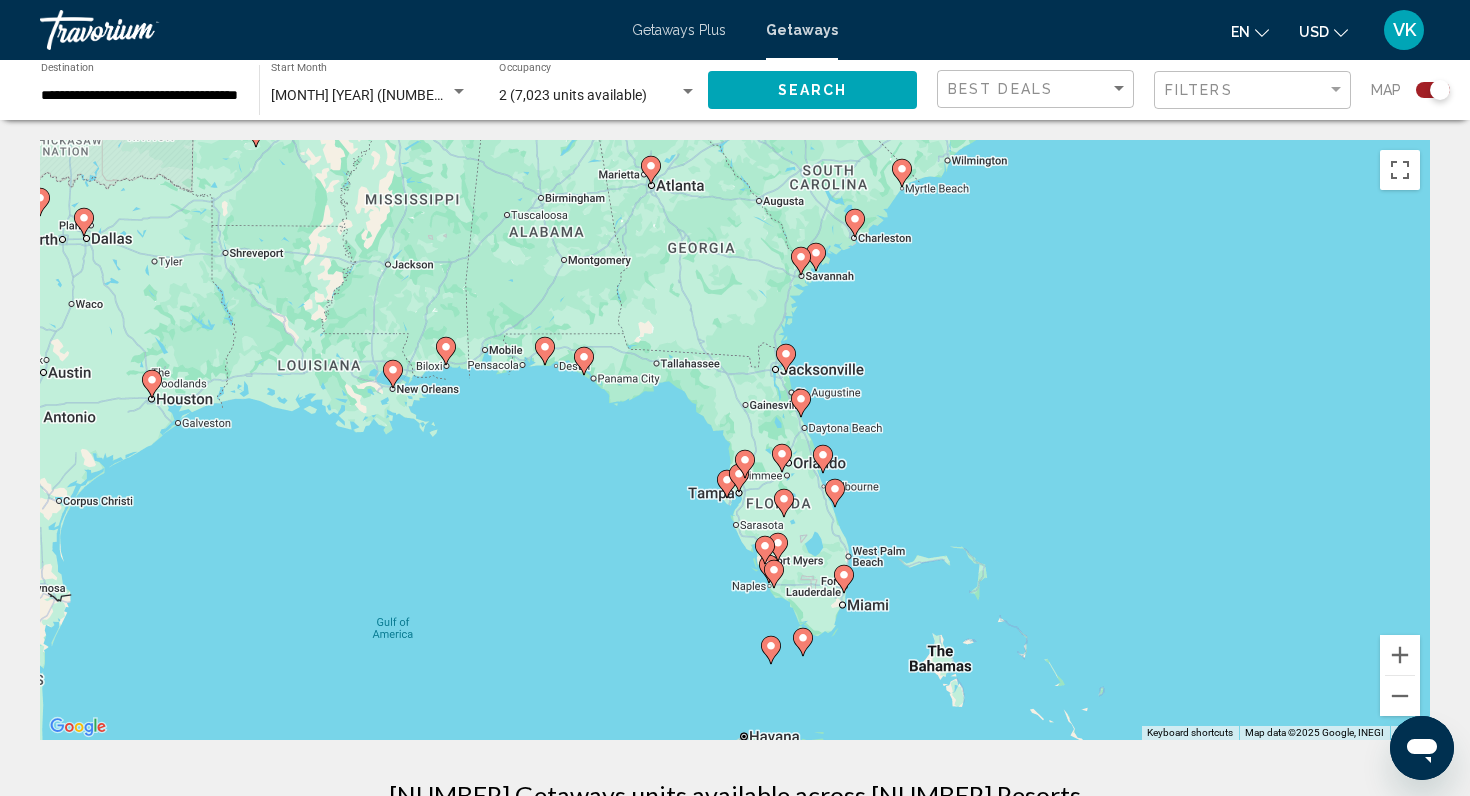 click on "To activate drag with keyboard, press Alt + Enter. Once in keyboard drag state, use the arrow keys to move the marker. To complete the drag, press the Enter key. To cancel, press Escape." at bounding box center [735, 440] 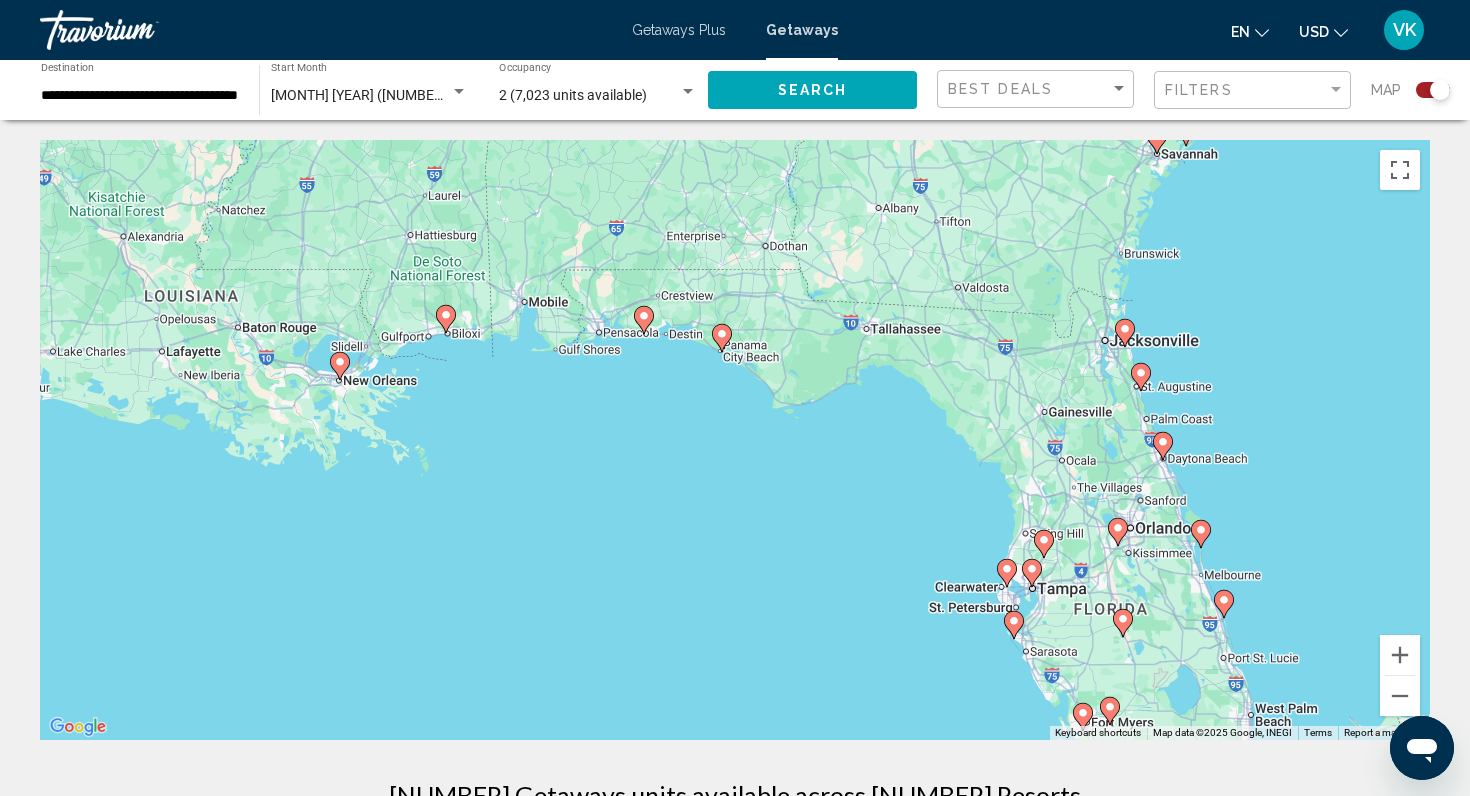 click on "To activate drag with keyboard, press Alt + Enter. Once in keyboard drag state, use the arrow keys to move the marker. To complete the drag, press the Enter key. To cancel, press Escape." at bounding box center (735, 440) 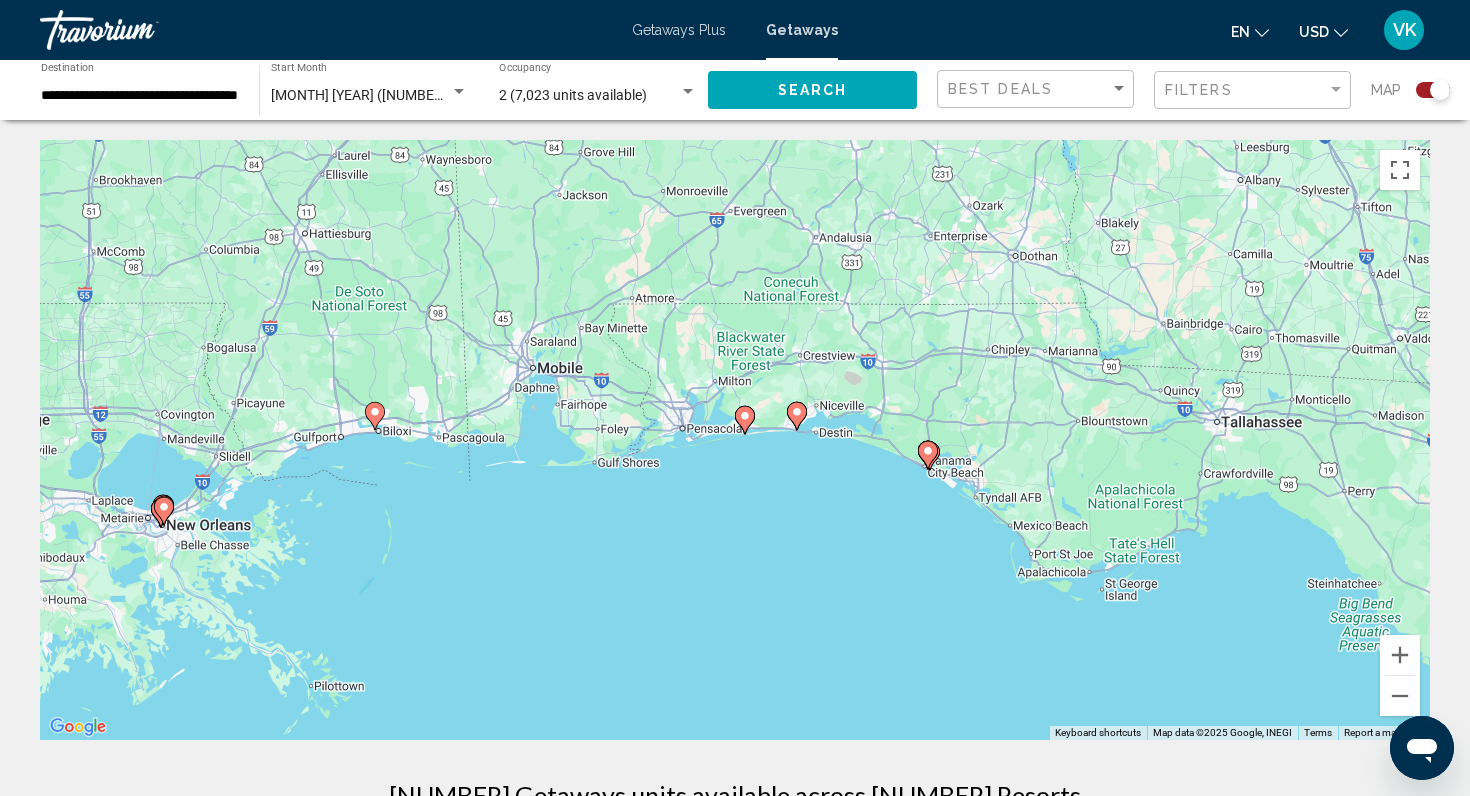 drag, startPoint x: 529, startPoint y: 315, endPoint x: 560, endPoint y: 418, distance: 107.563934 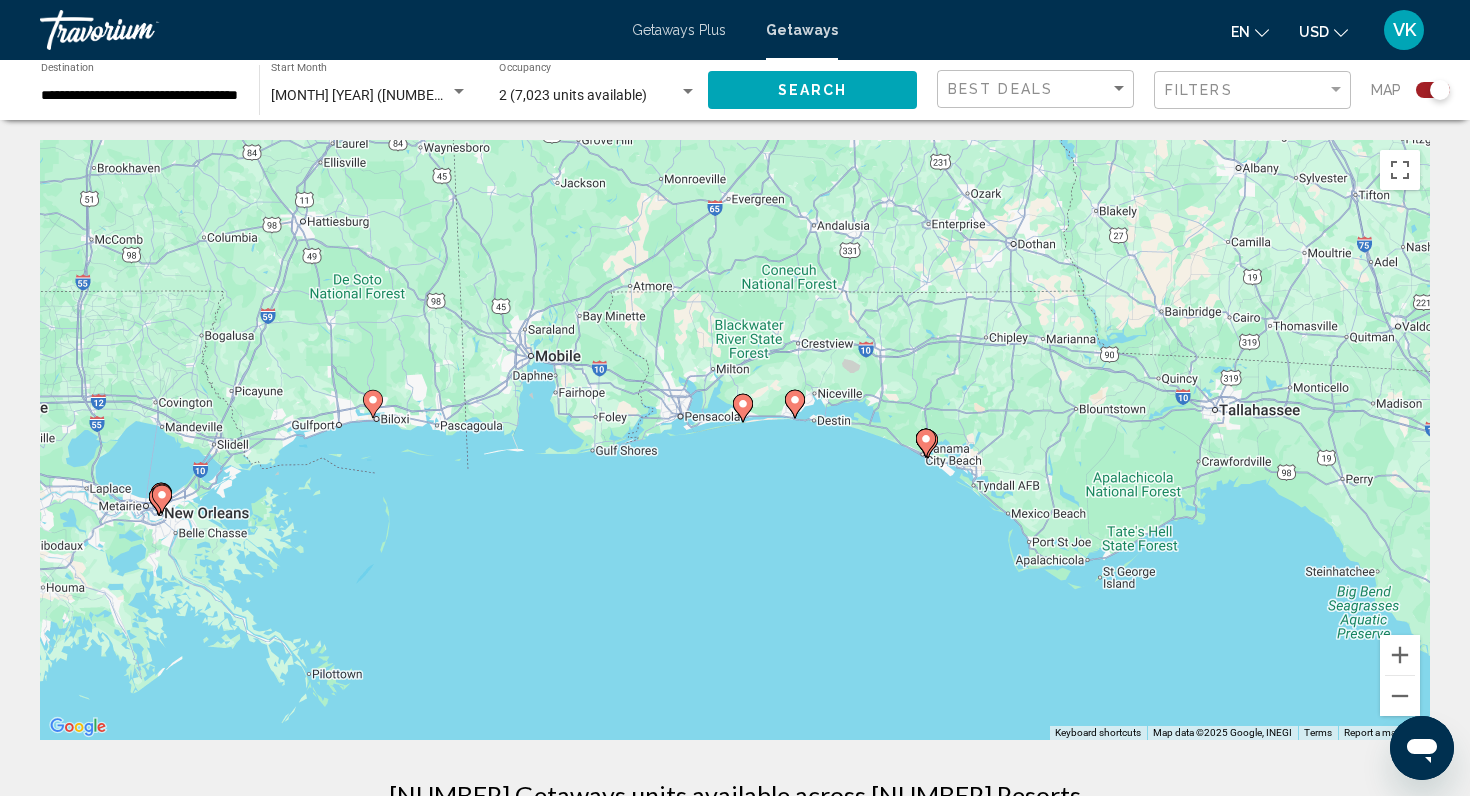 click on "To activate drag with keyboard, press Alt + Enter. Once in keyboard drag state, use the arrow keys to move the marker. To complete the drag, press the Enter key. To cancel, press Escape." at bounding box center (735, 440) 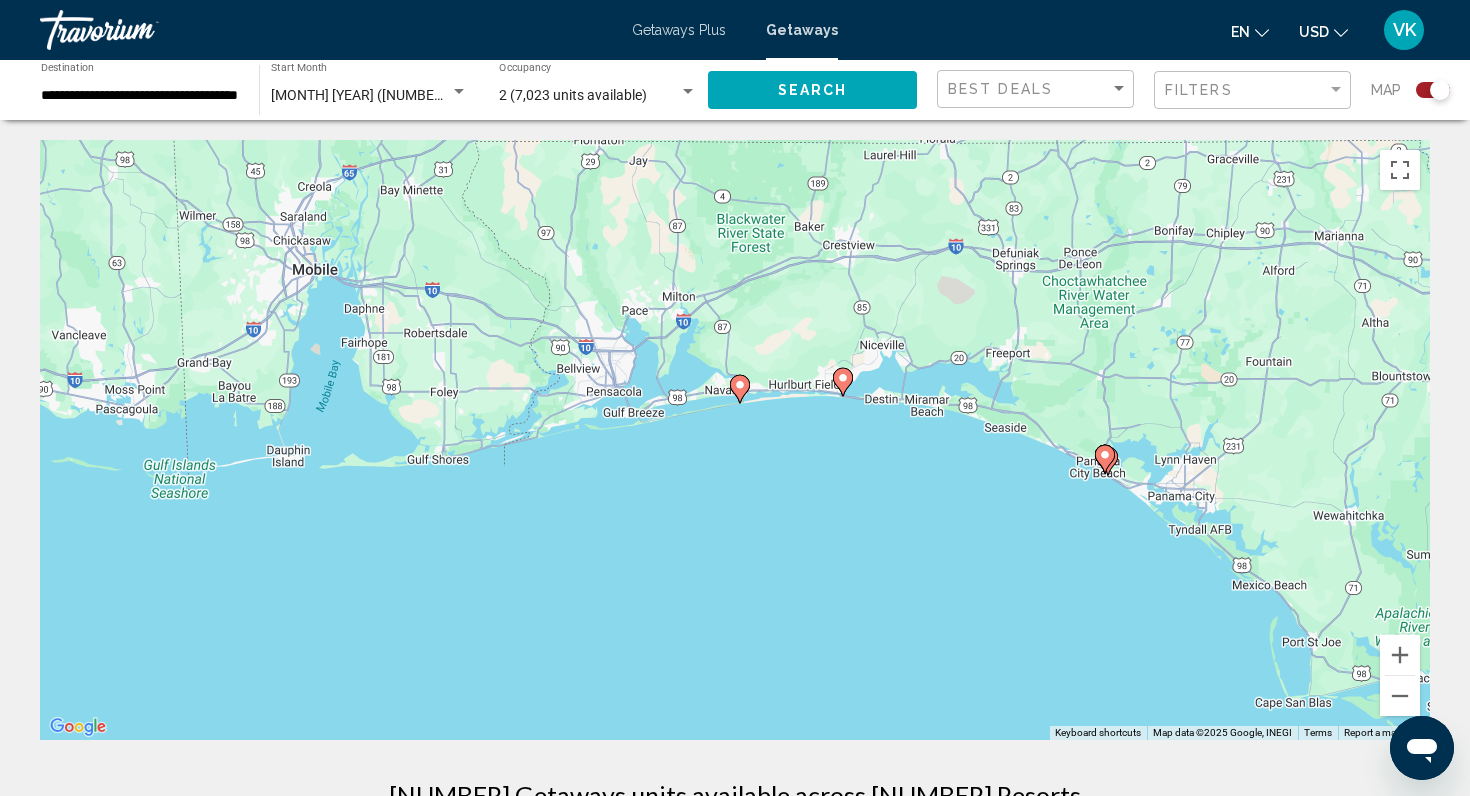 click on "To activate drag with keyboard, press Alt + Enter. Once in keyboard drag state, use the arrow keys to move the marker. To complete the drag, press the Enter key. To cancel, press Escape." at bounding box center (735, 440) 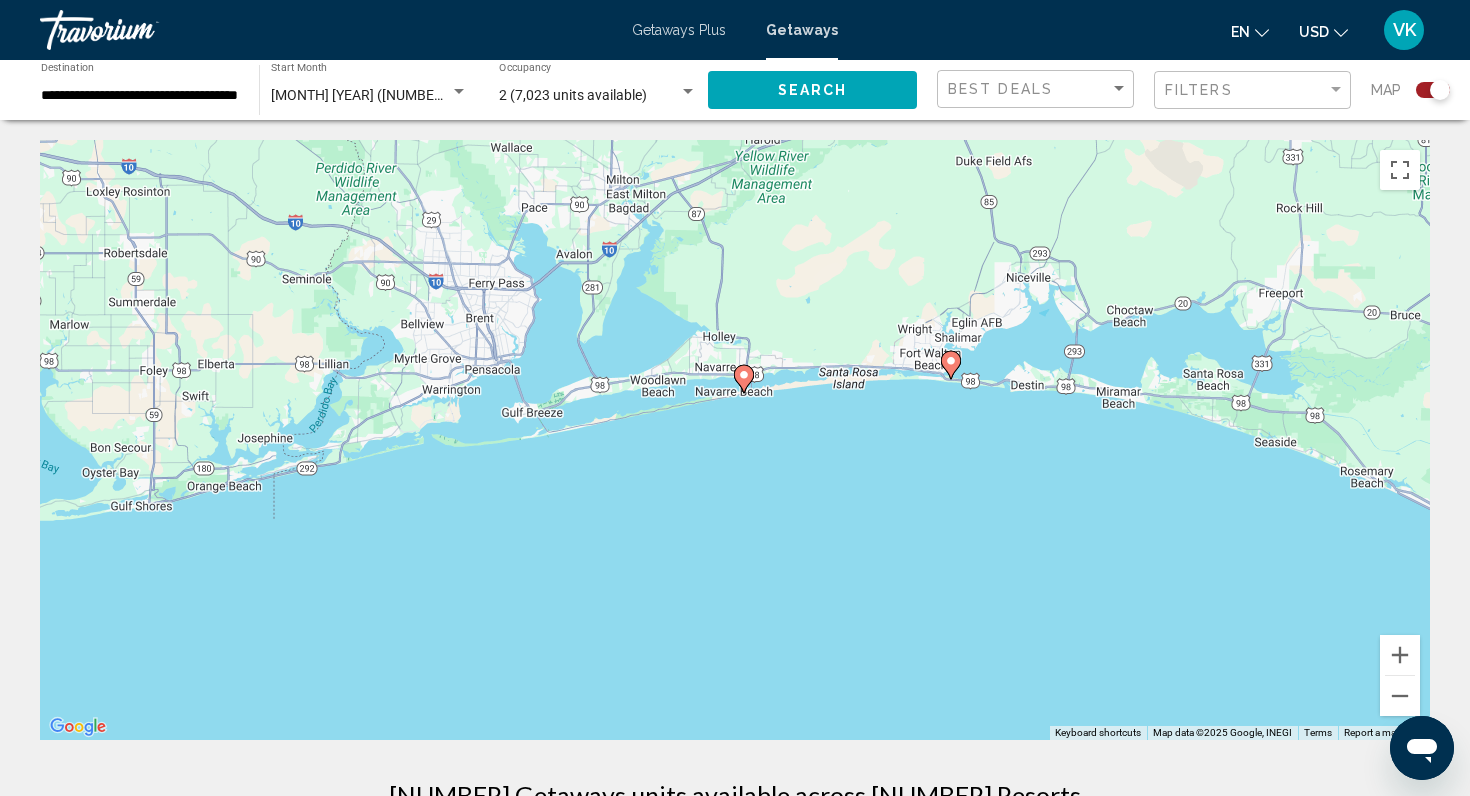 click on "To activate drag with keyboard, press Alt + Enter. Once in keyboard drag state, use the arrow keys to move the marker. To complete the drag, press the Enter key. To cancel, press Escape." at bounding box center (735, 440) 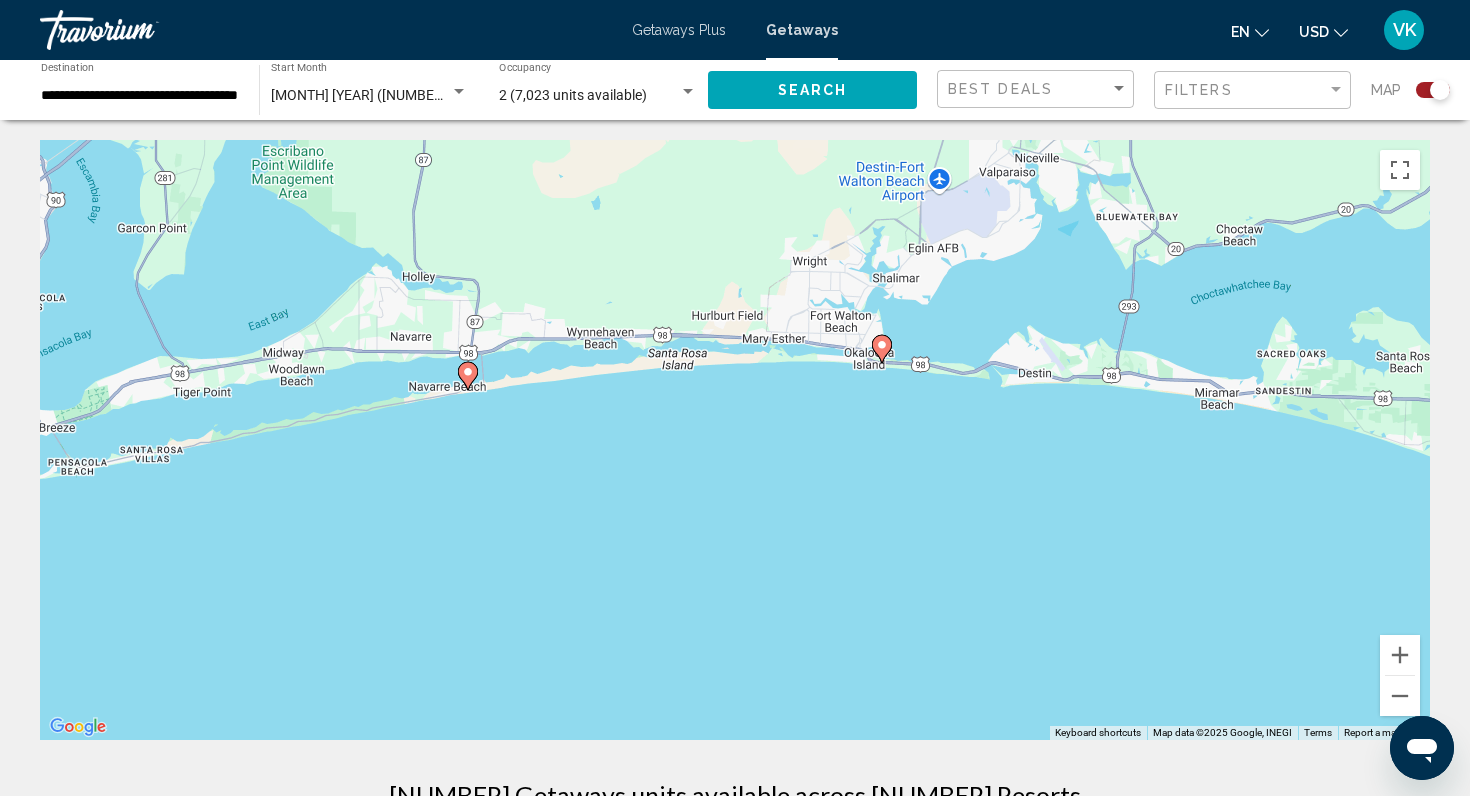 drag, startPoint x: 1047, startPoint y: 392, endPoint x: 769, endPoint y: 409, distance: 278.5193 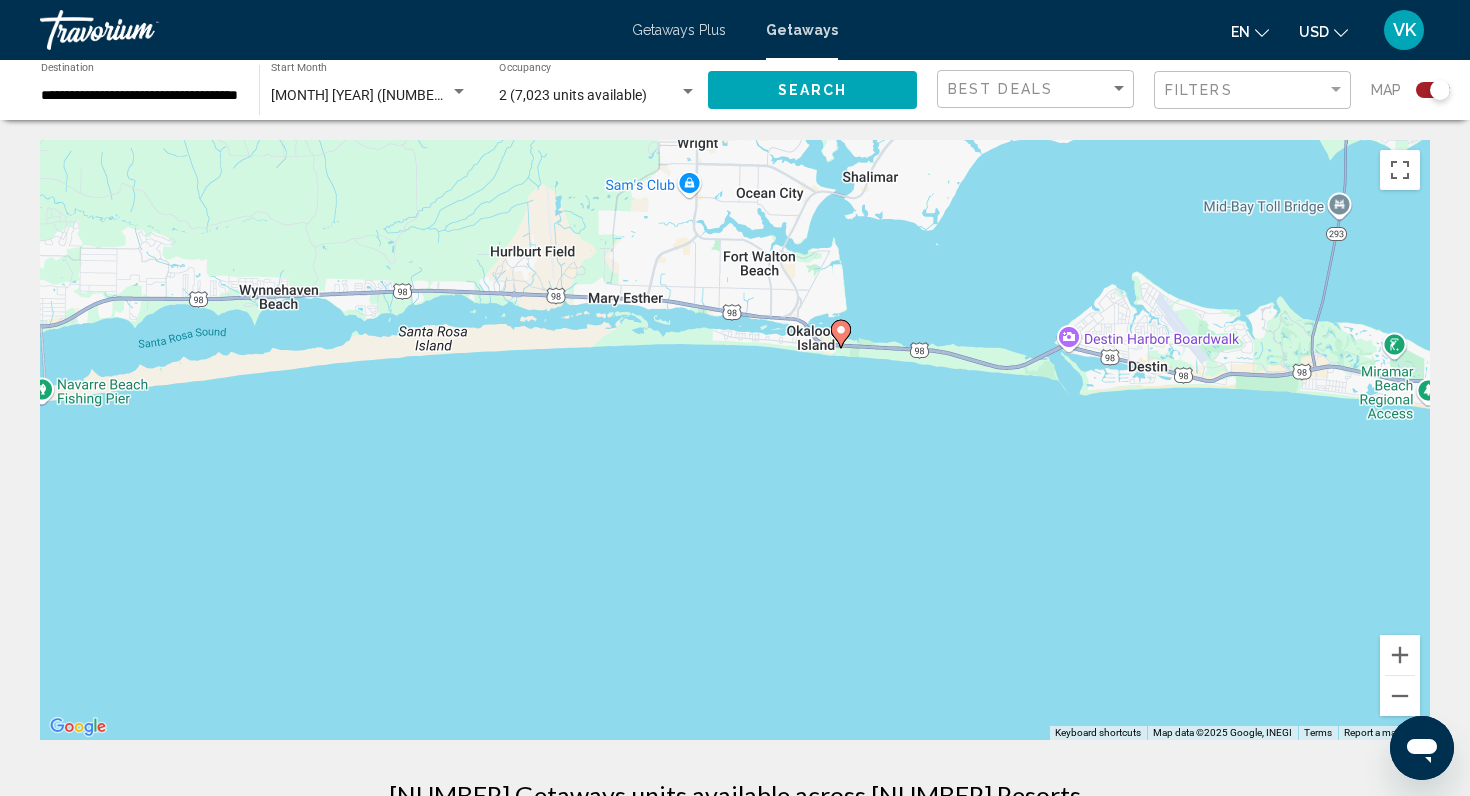 click on "To activate drag with keyboard, press Alt + Enter. Once in keyboard drag state, use the arrow keys to move the marker. To complete the drag, press the Enter key. To cancel, press Escape." at bounding box center [735, 440] 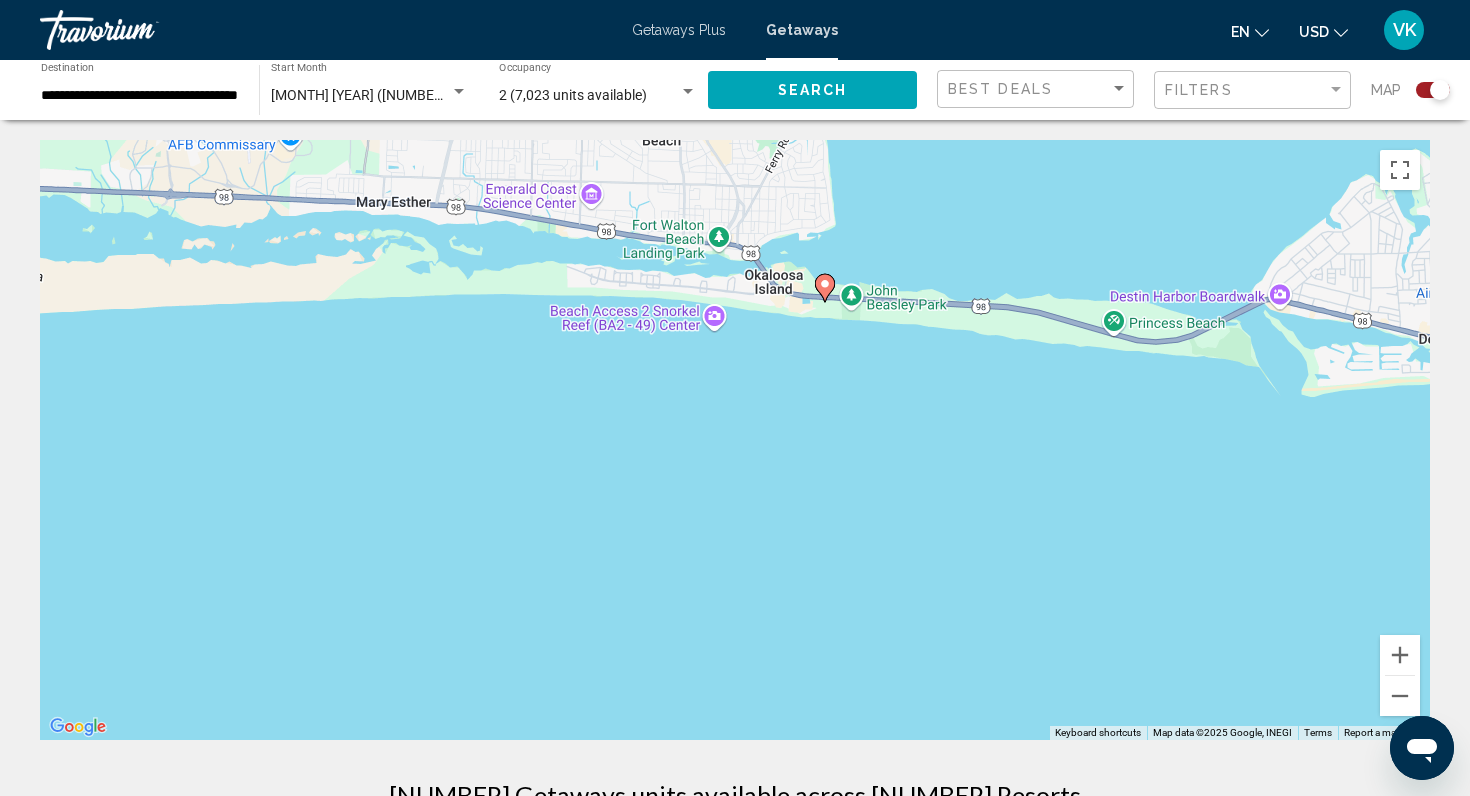 click on "To activate drag with keyboard, press Alt + Enter. Once in keyboard drag state, use the arrow keys to move the marker. To complete the drag, press the Enter key. To cancel, press Escape." at bounding box center (735, 440) 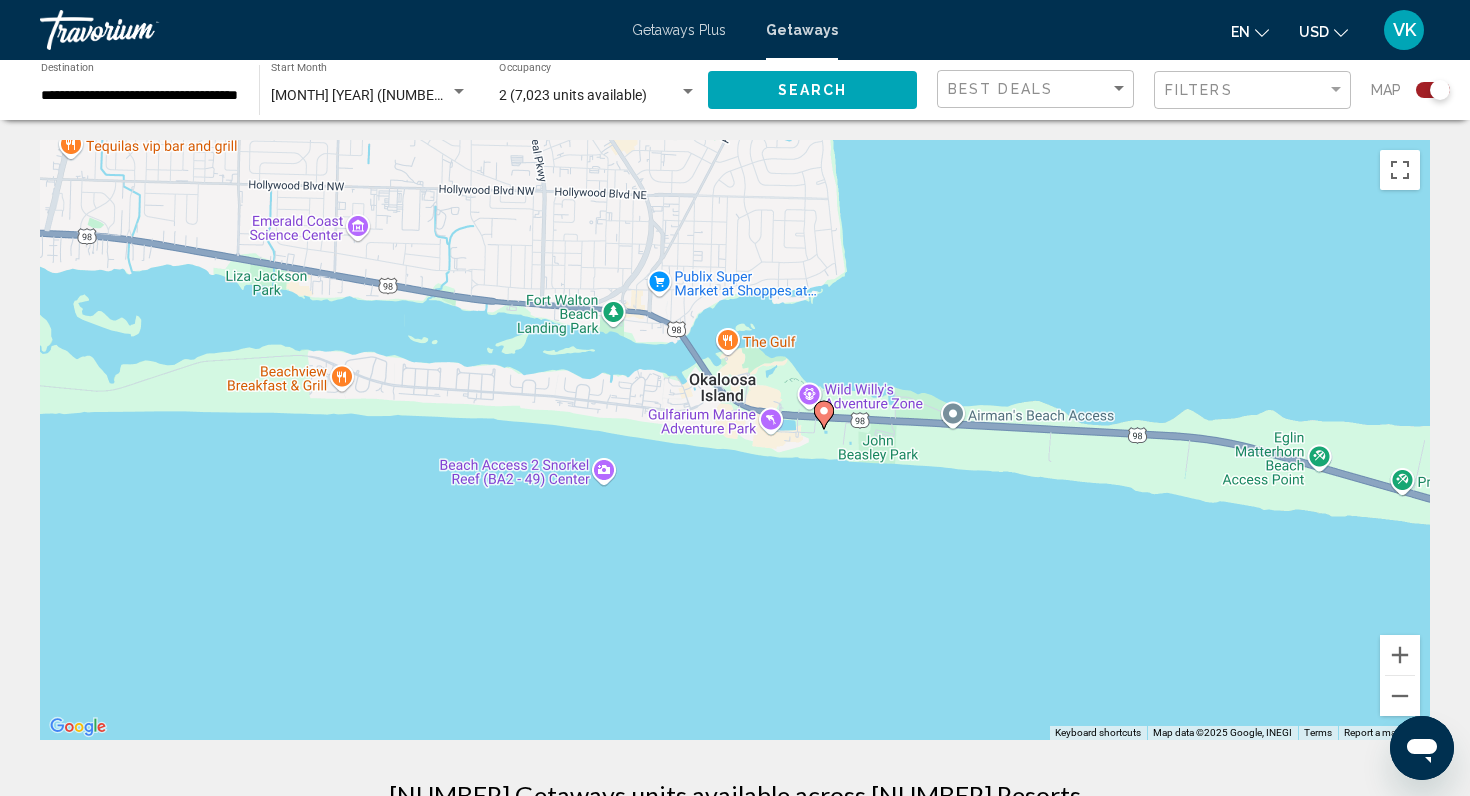 drag, startPoint x: 825, startPoint y: 290, endPoint x: 823, endPoint y: 475, distance: 185.0108 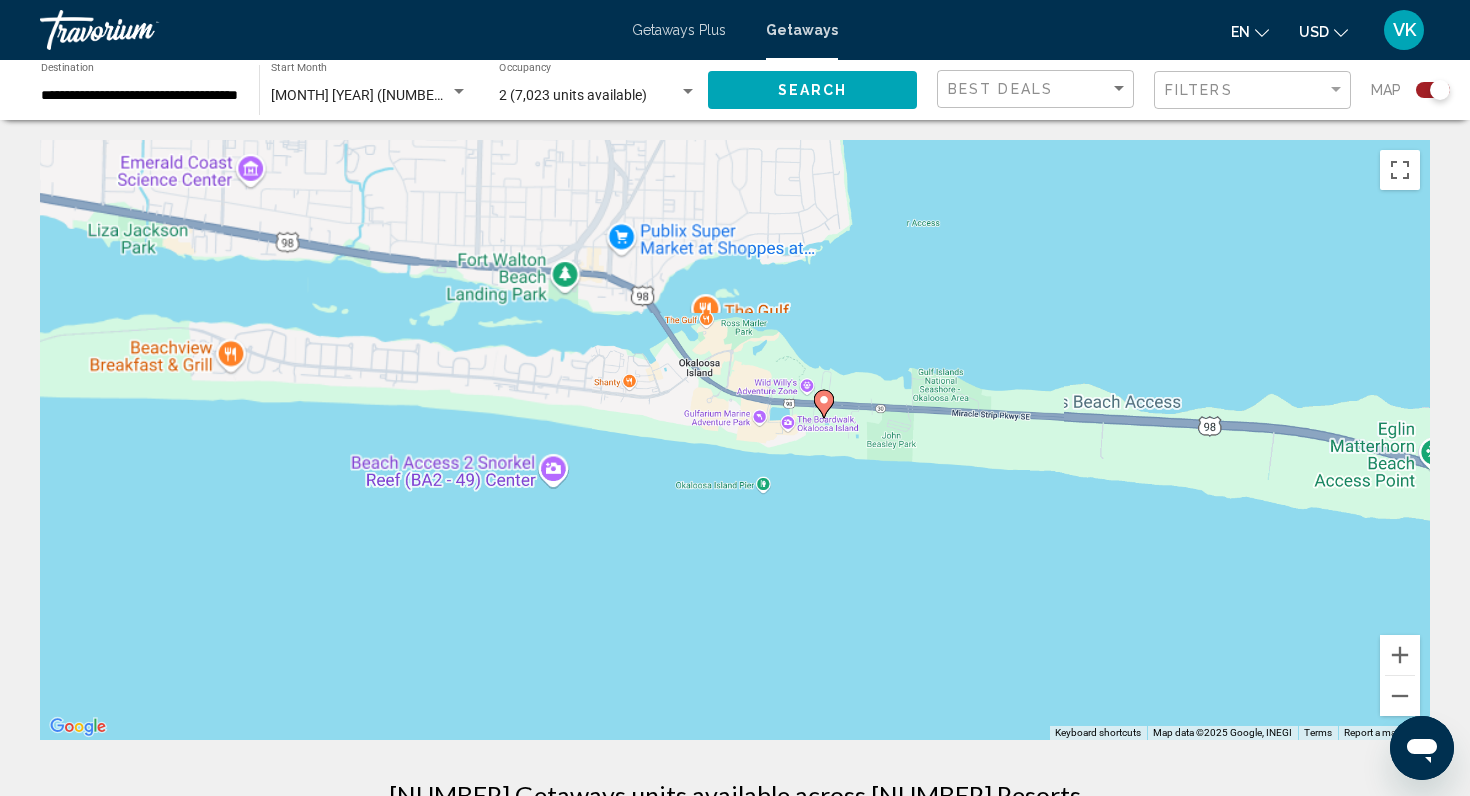 click on "To activate drag with keyboard, press Alt + Enter. Once in keyboard drag state, use the arrow keys to move the marker. To complete the drag, press the Enter key. To cancel, press Escape." at bounding box center [735, 440] 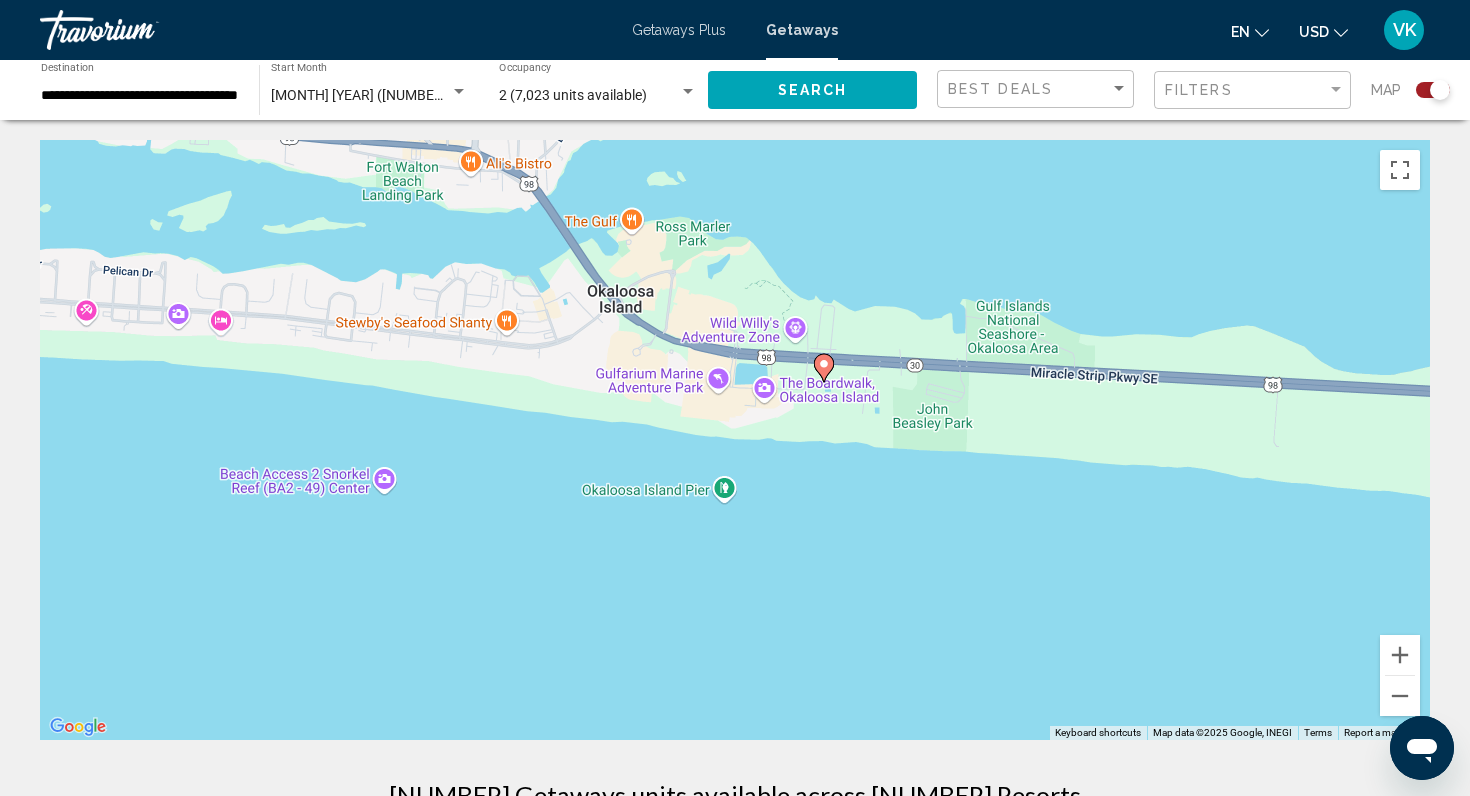 click on "To activate drag with keyboard, press Alt + Enter. Once in keyboard drag state, use the arrow keys to move the marker. To complete the drag, press the Enter key. To cancel, press Escape." at bounding box center (735, 440) 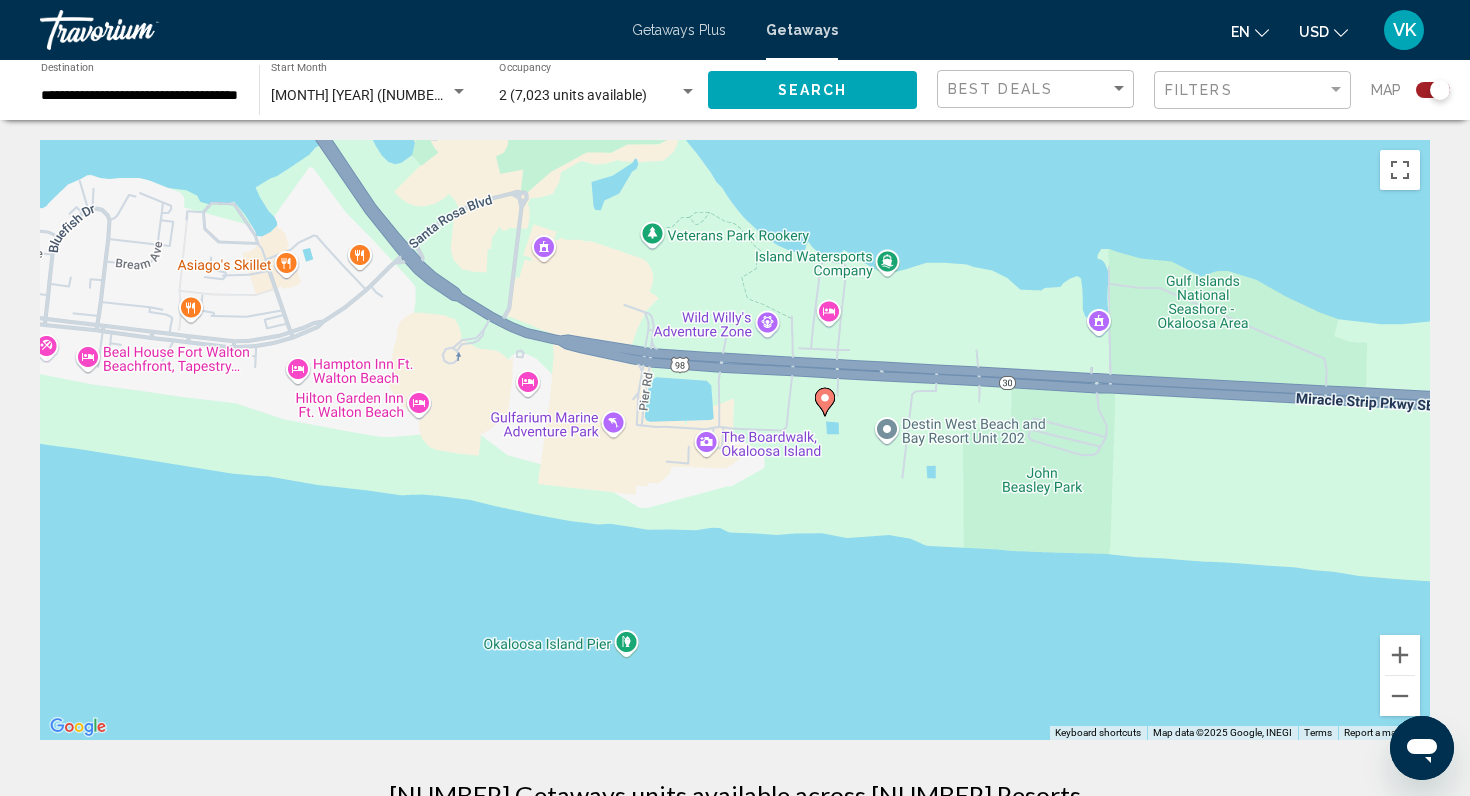drag, startPoint x: 789, startPoint y: 362, endPoint x: 789, endPoint y: 508, distance: 146 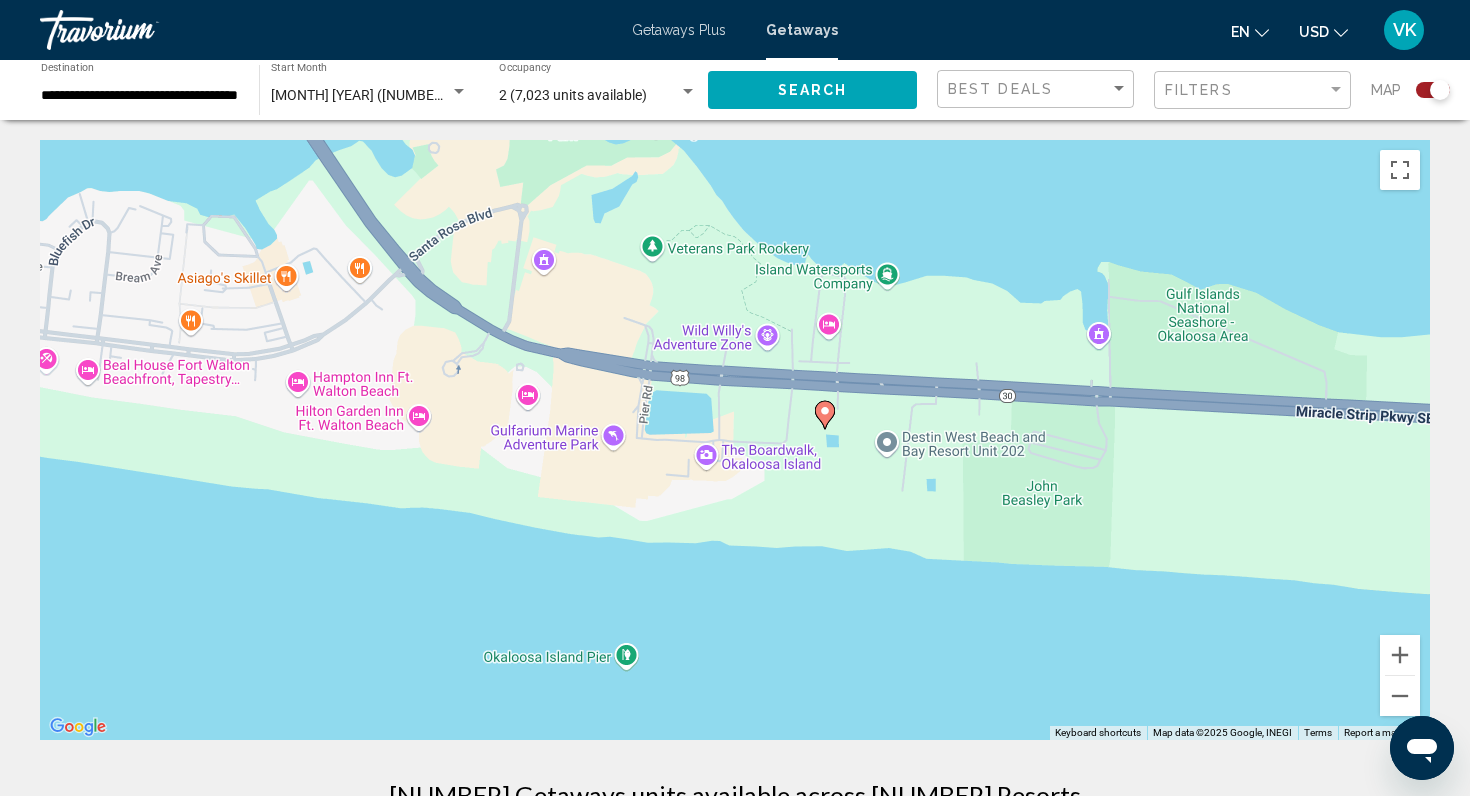 click 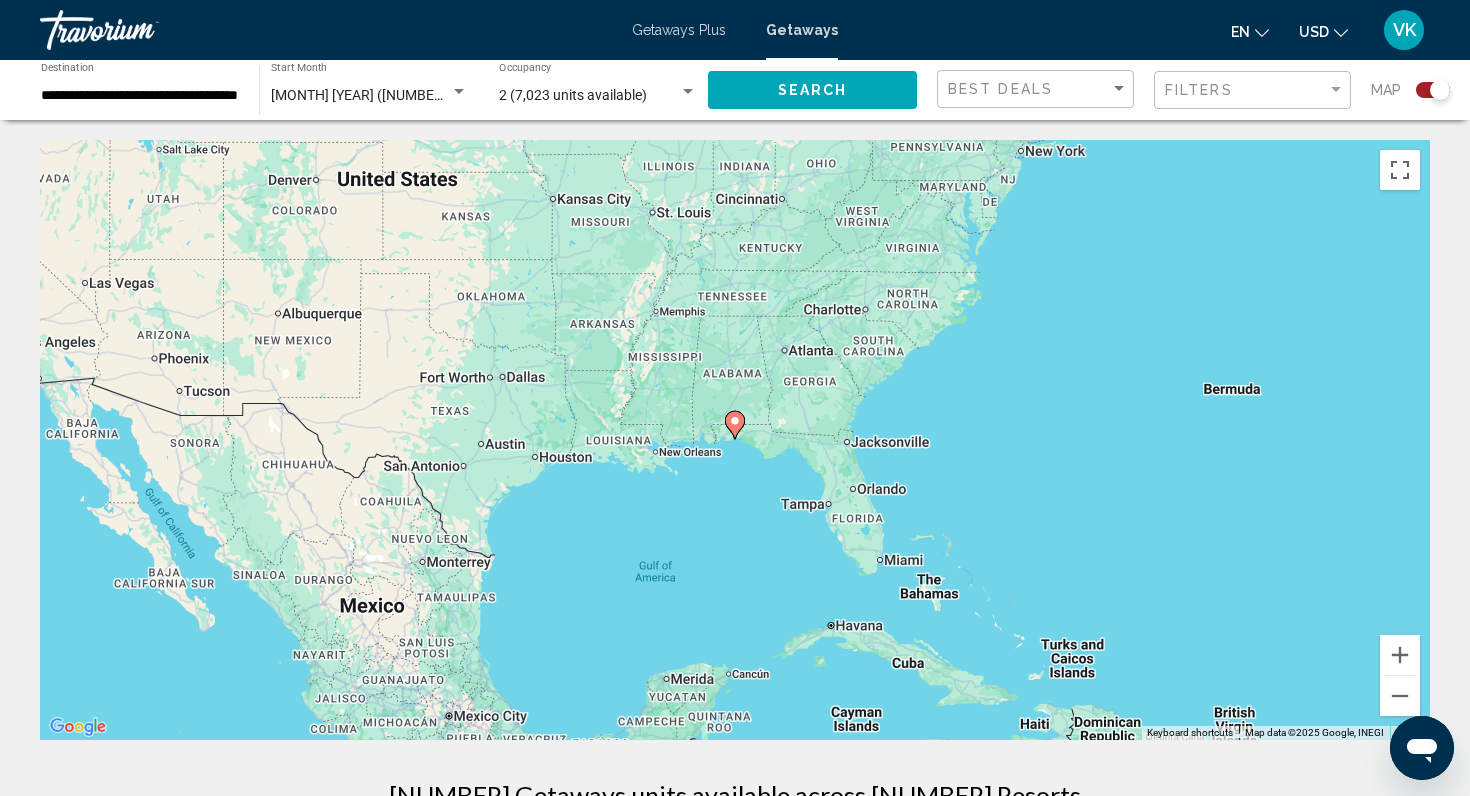 click 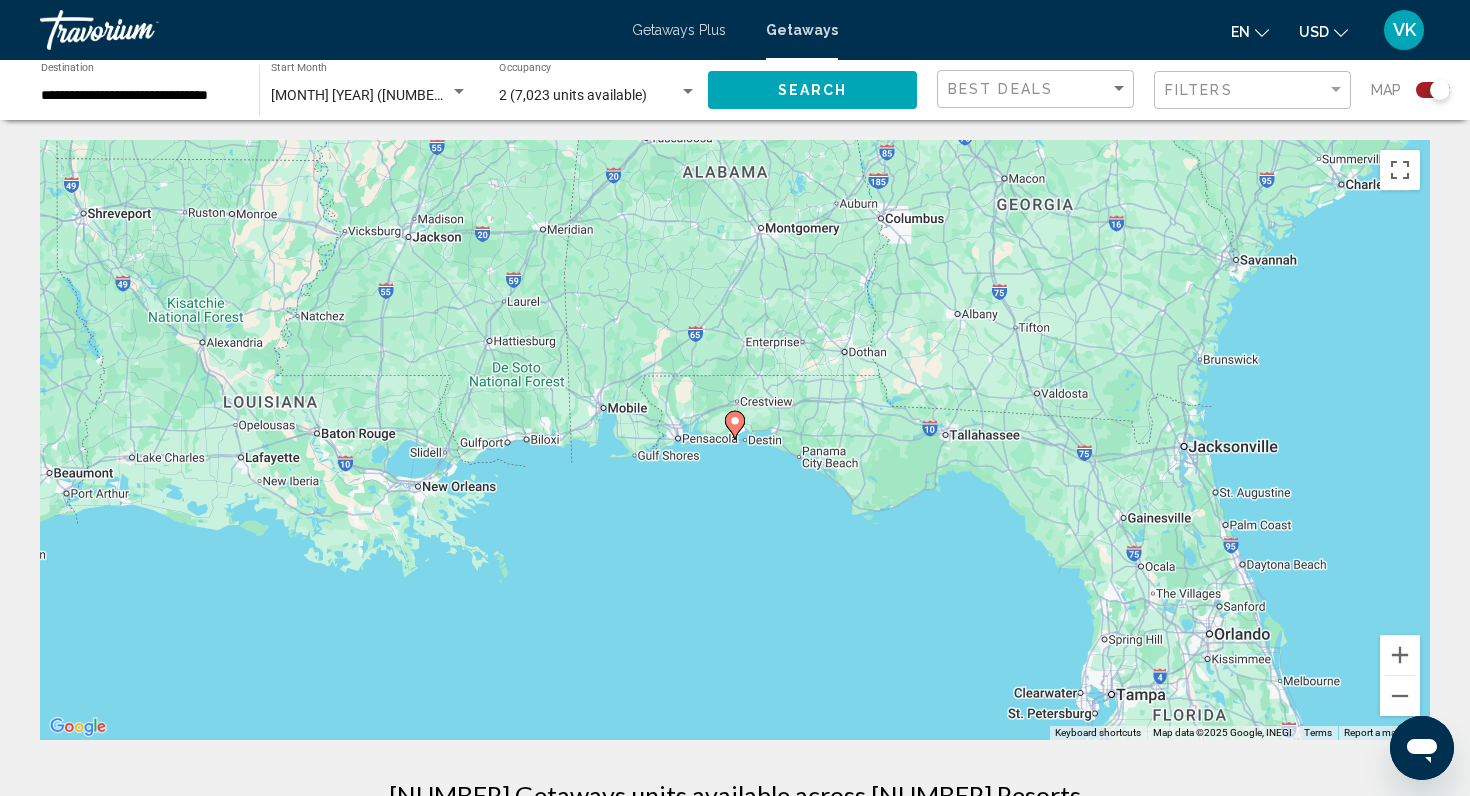 click on "To navigate, press the arrow keys.  To activate drag with keyboard, press Alt + Enter. Once in keyboard drag state, use the arrow keys to move the marker. To complete the drag, press the Enter key. To cancel, press Escape." at bounding box center [735, 440] 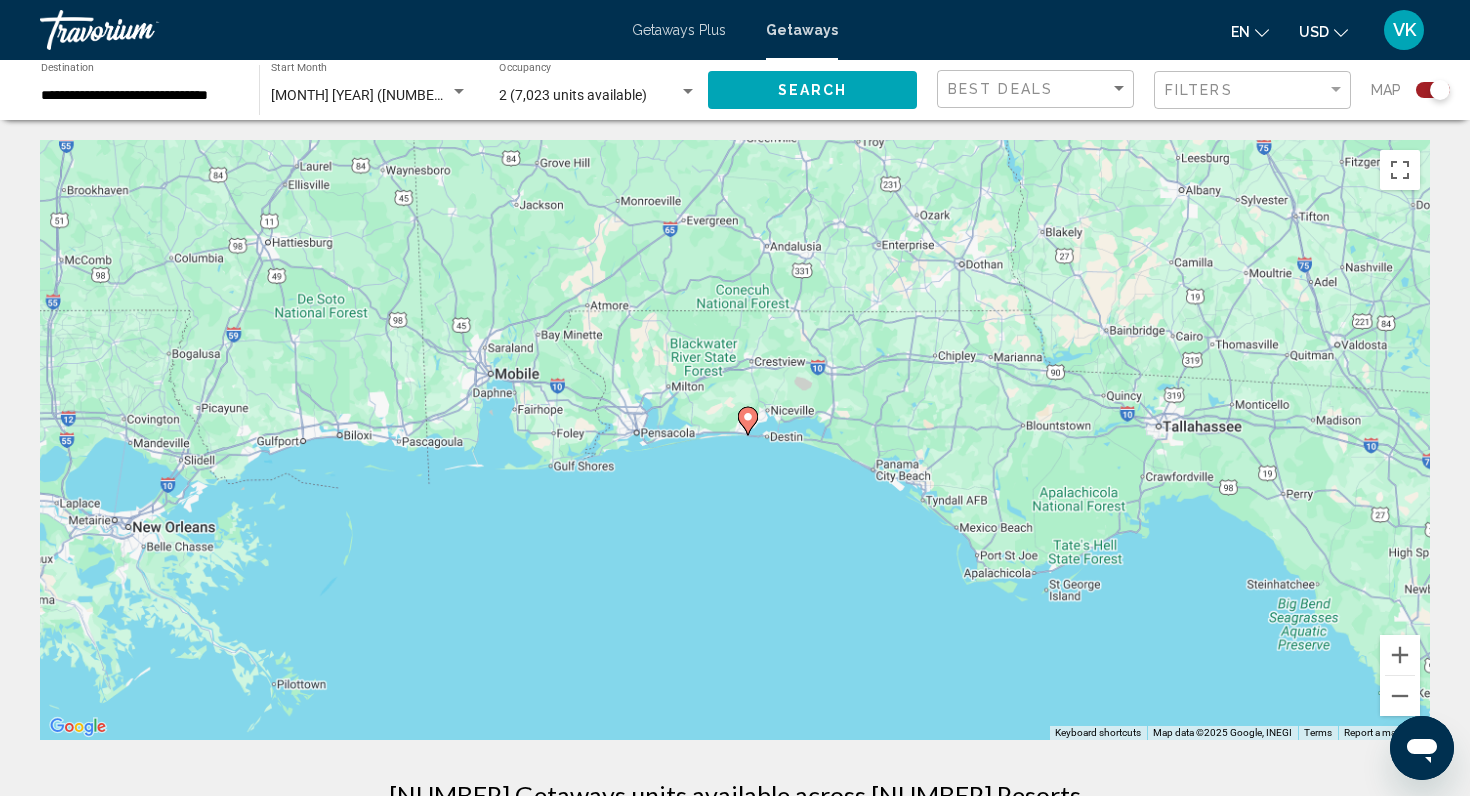 click on "To activate drag with keyboard, press Alt + Enter. Once in keyboard drag state, use the arrow keys to move the marker. To complete the drag, press the Enter key. To cancel, press Escape." at bounding box center (735, 440) 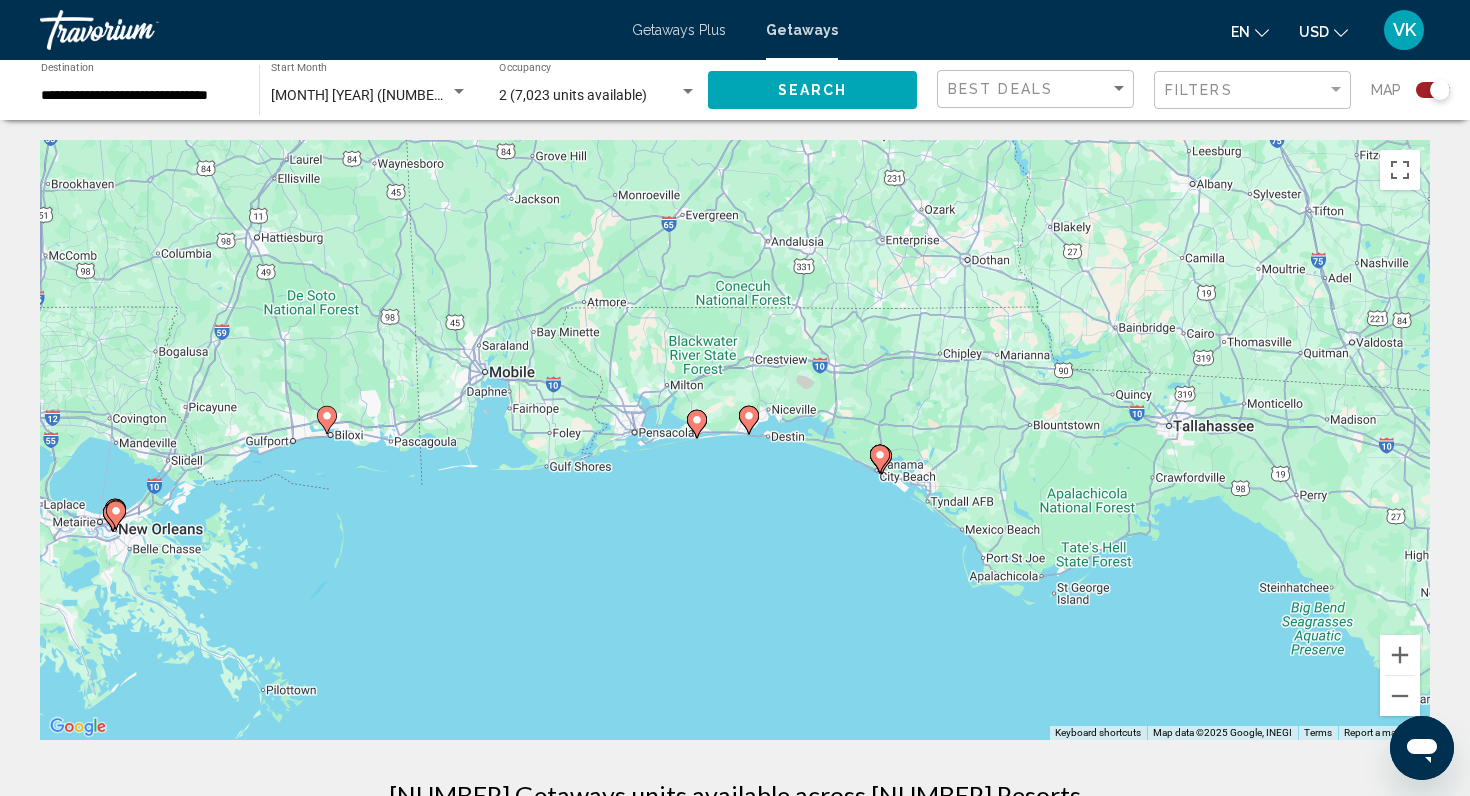 click on "To activate drag with keyboard, press Alt + Enter. Once in keyboard drag state, use the arrow keys to move the marker. To complete the drag, press the Enter key. To cancel, press Escape." at bounding box center (735, 440) 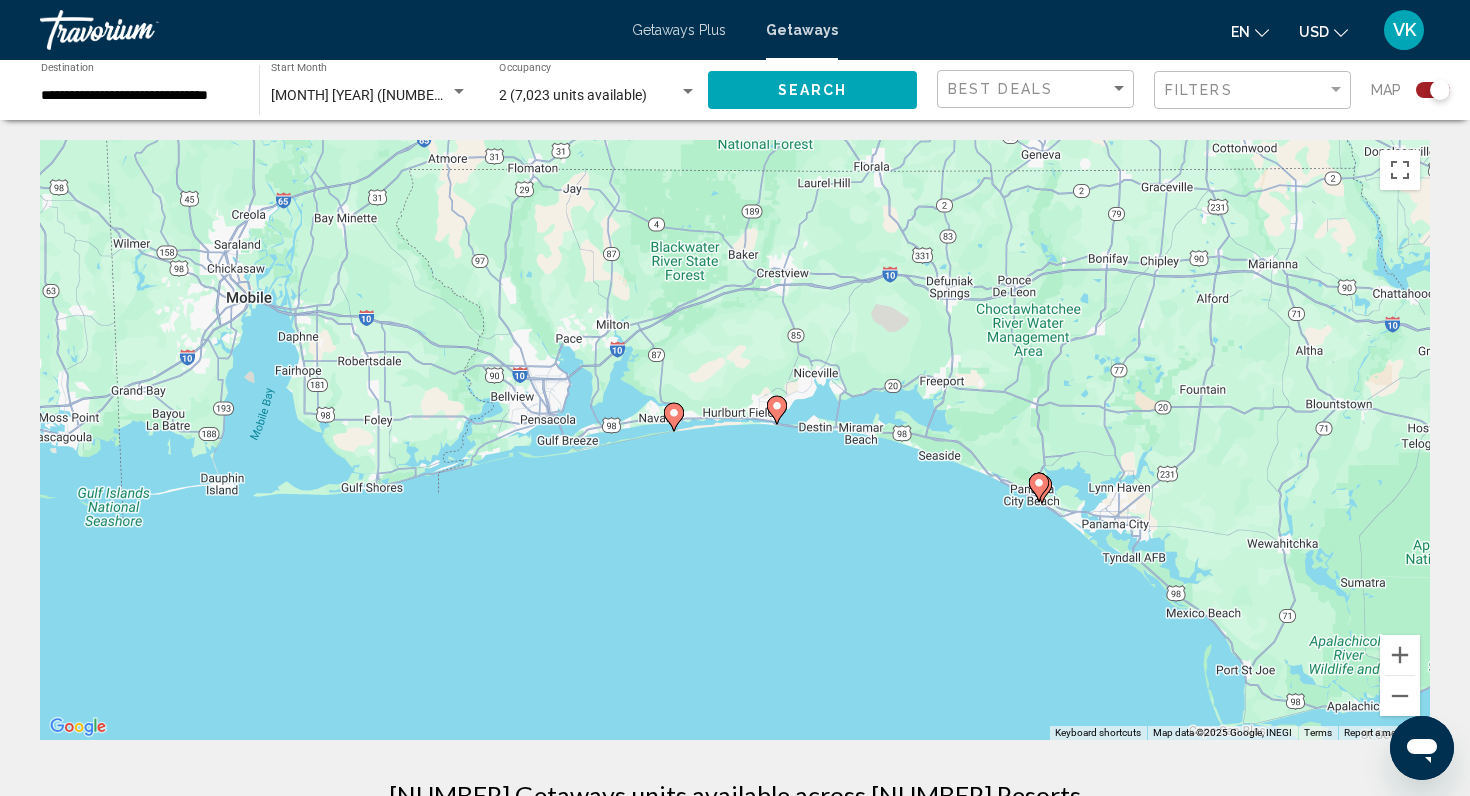 click 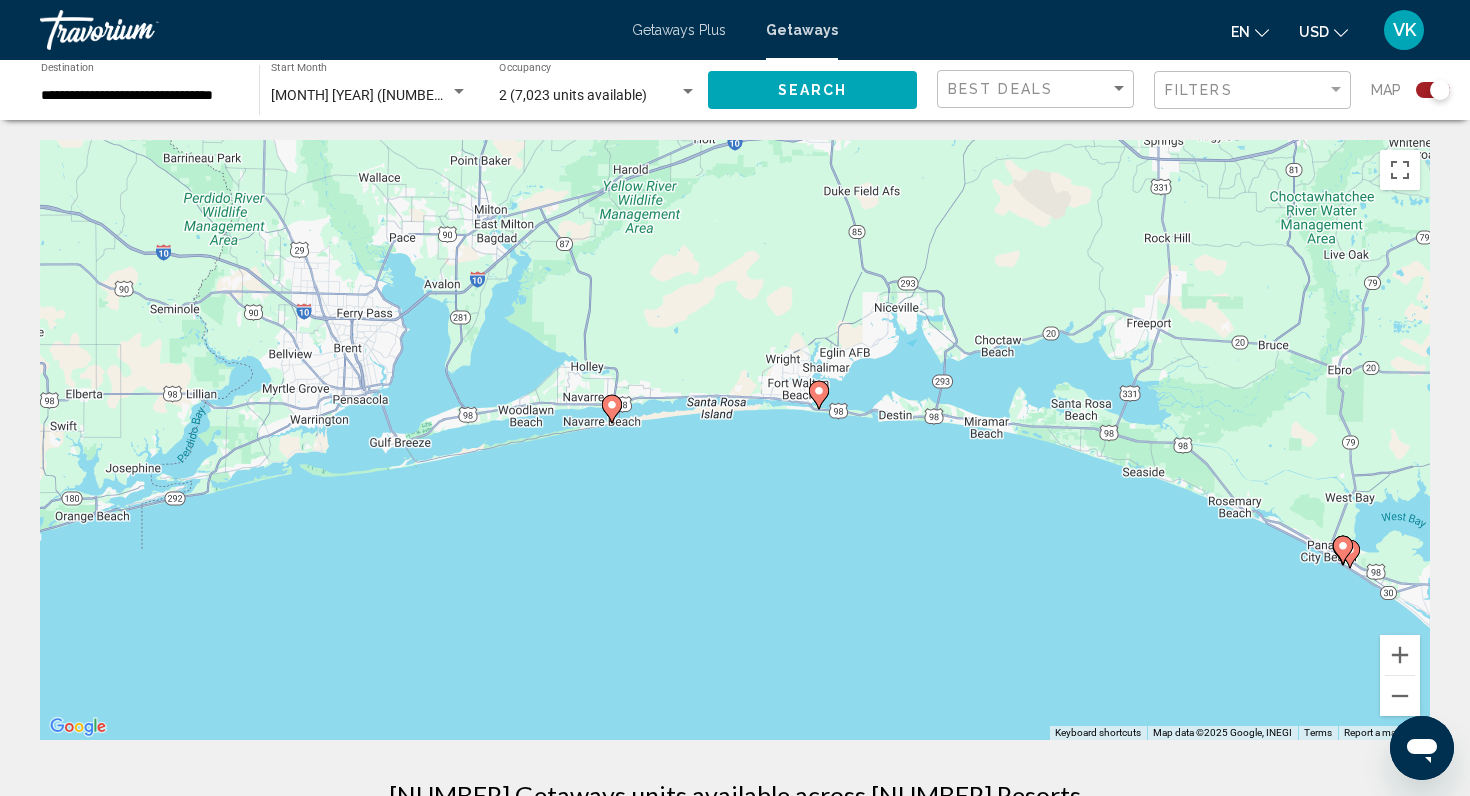 click 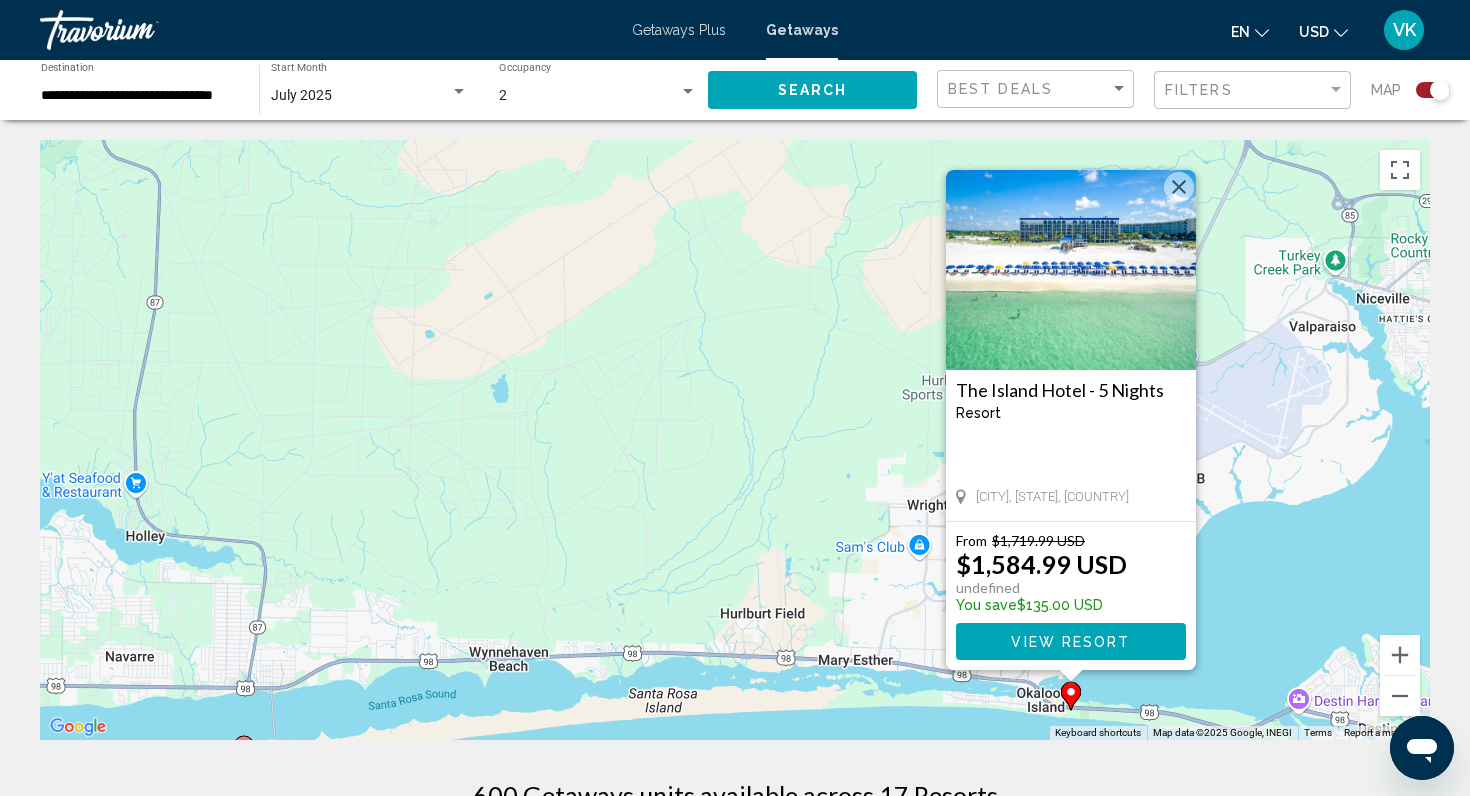 scroll, scrollTop: 0, scrollLeft: 0, axis: both 